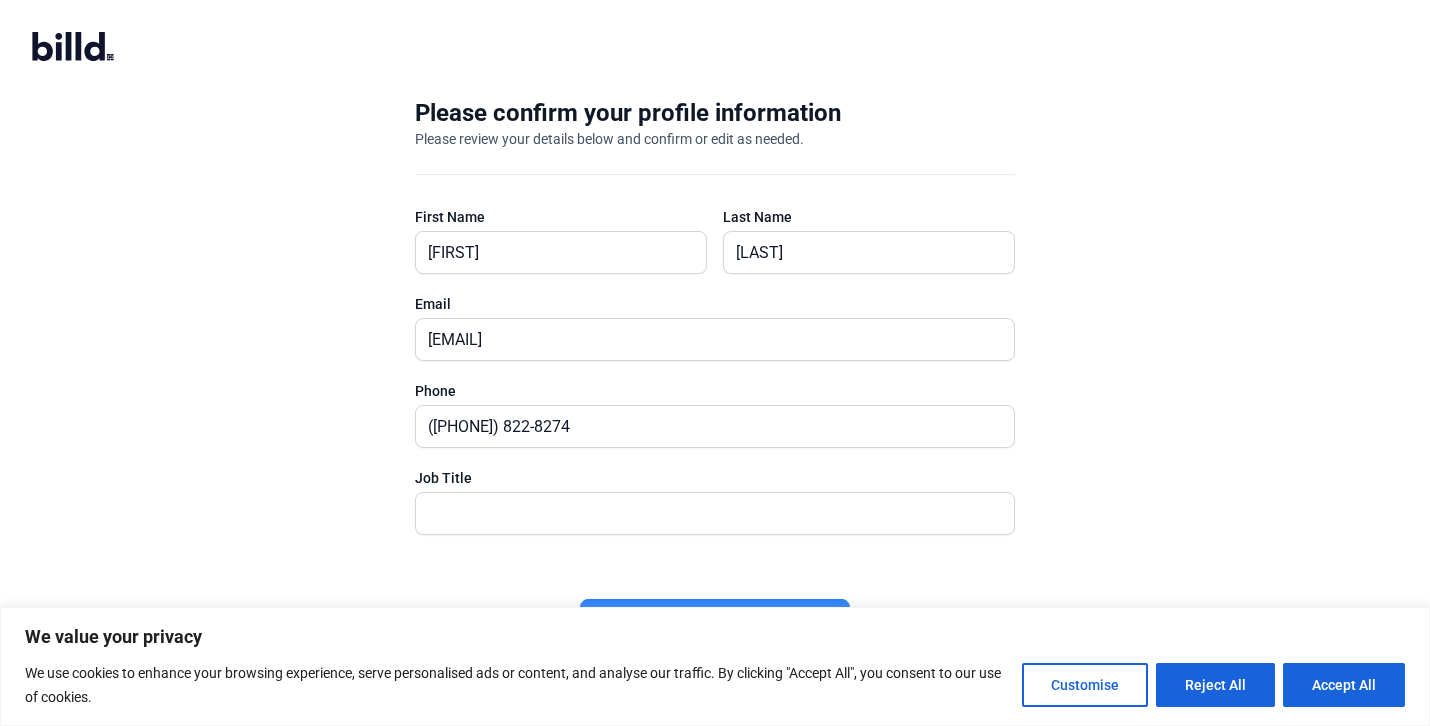 scroll, scrollTop: 0, scrollLeft: 0, axis: both 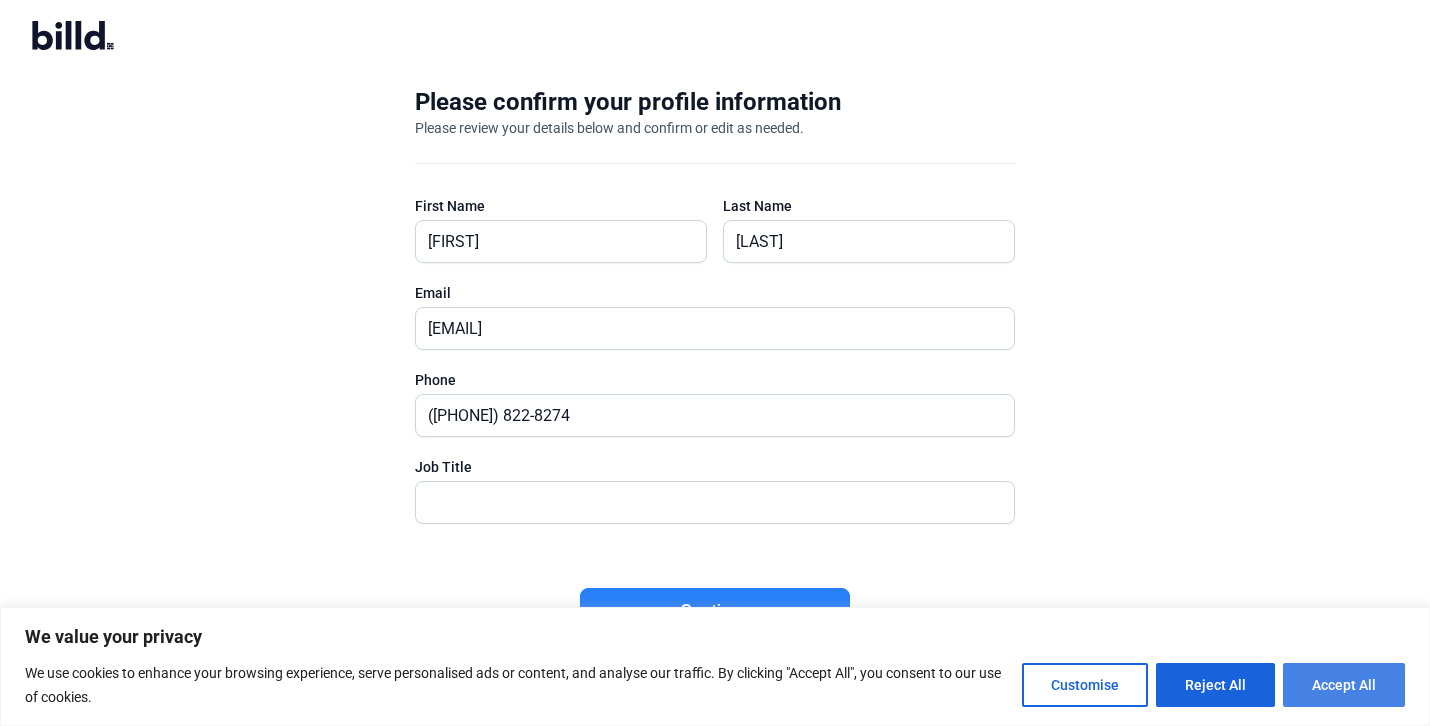 click on "Accept All" at bounding box center (1344, 685) 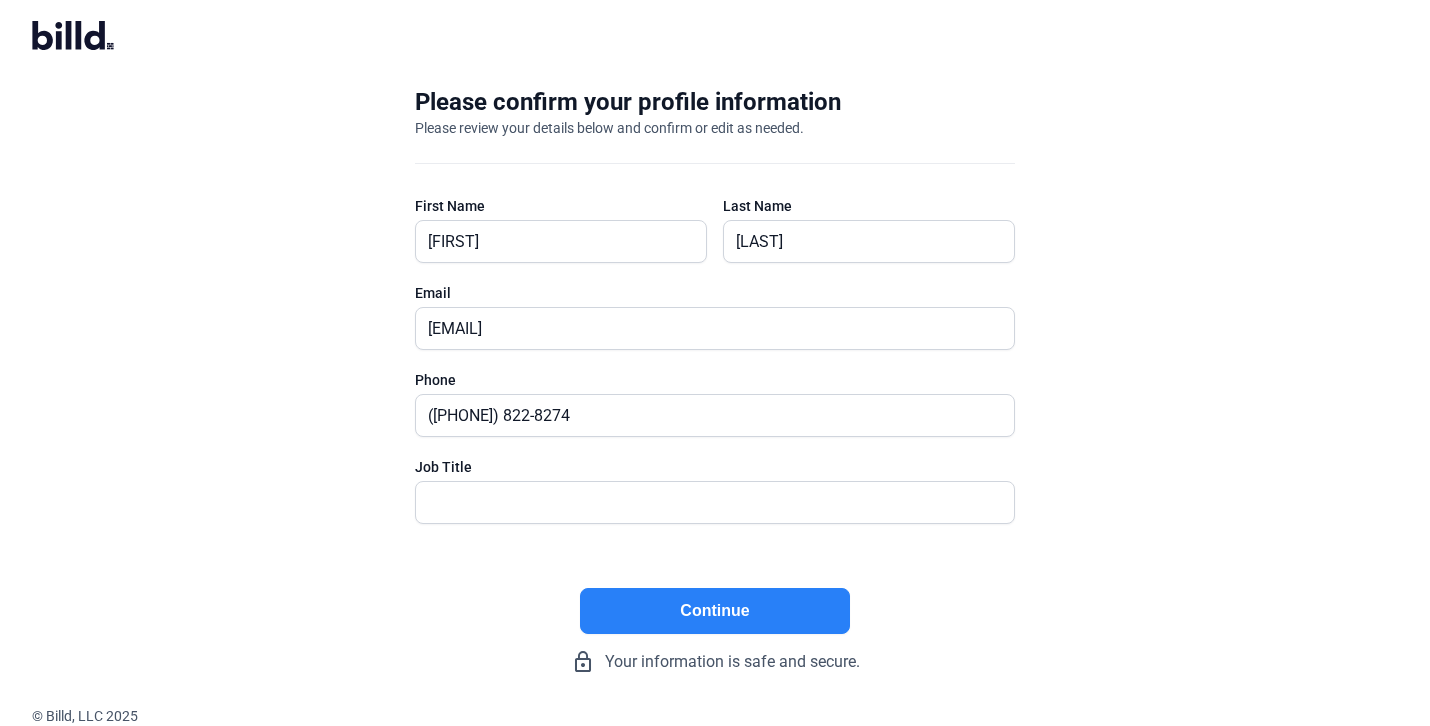 scroll, scrollTop: 0, scrollLeft: 0, axis: both 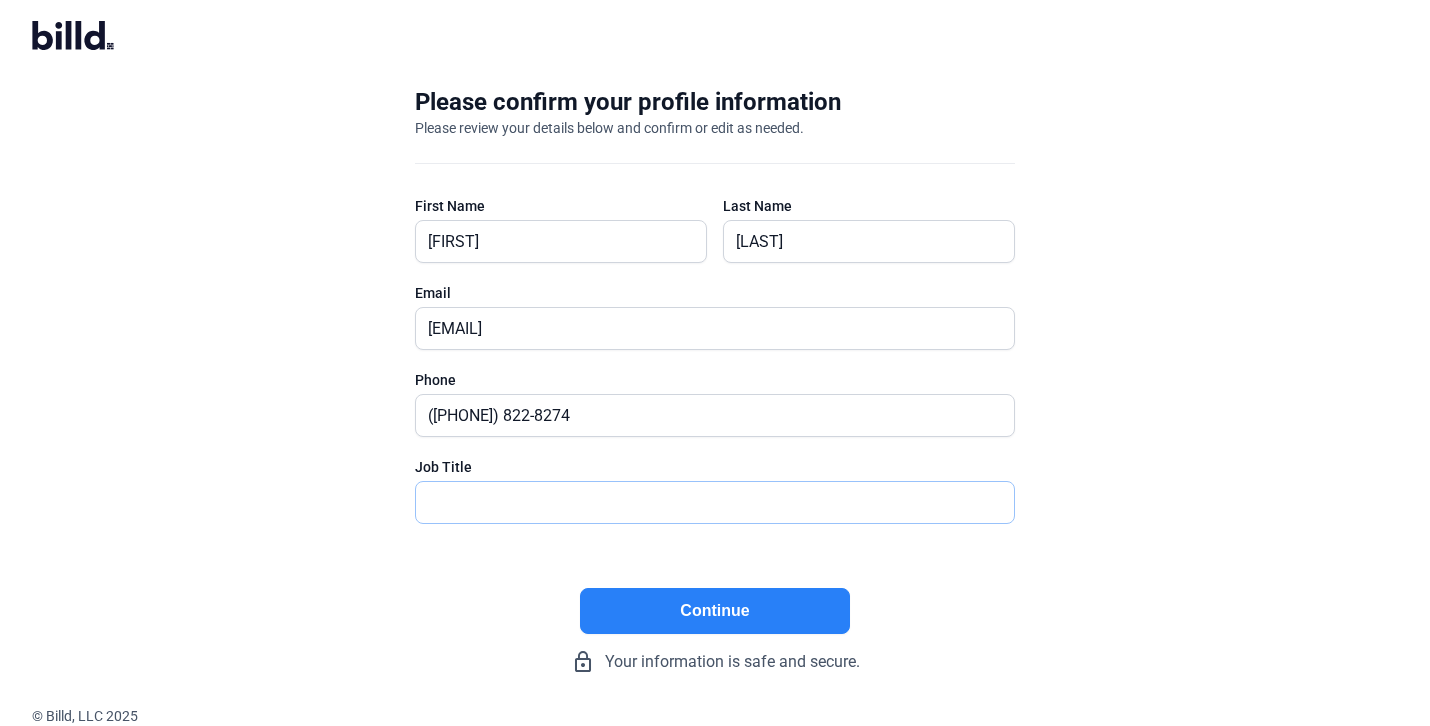 click at bounding box center [715, 502] 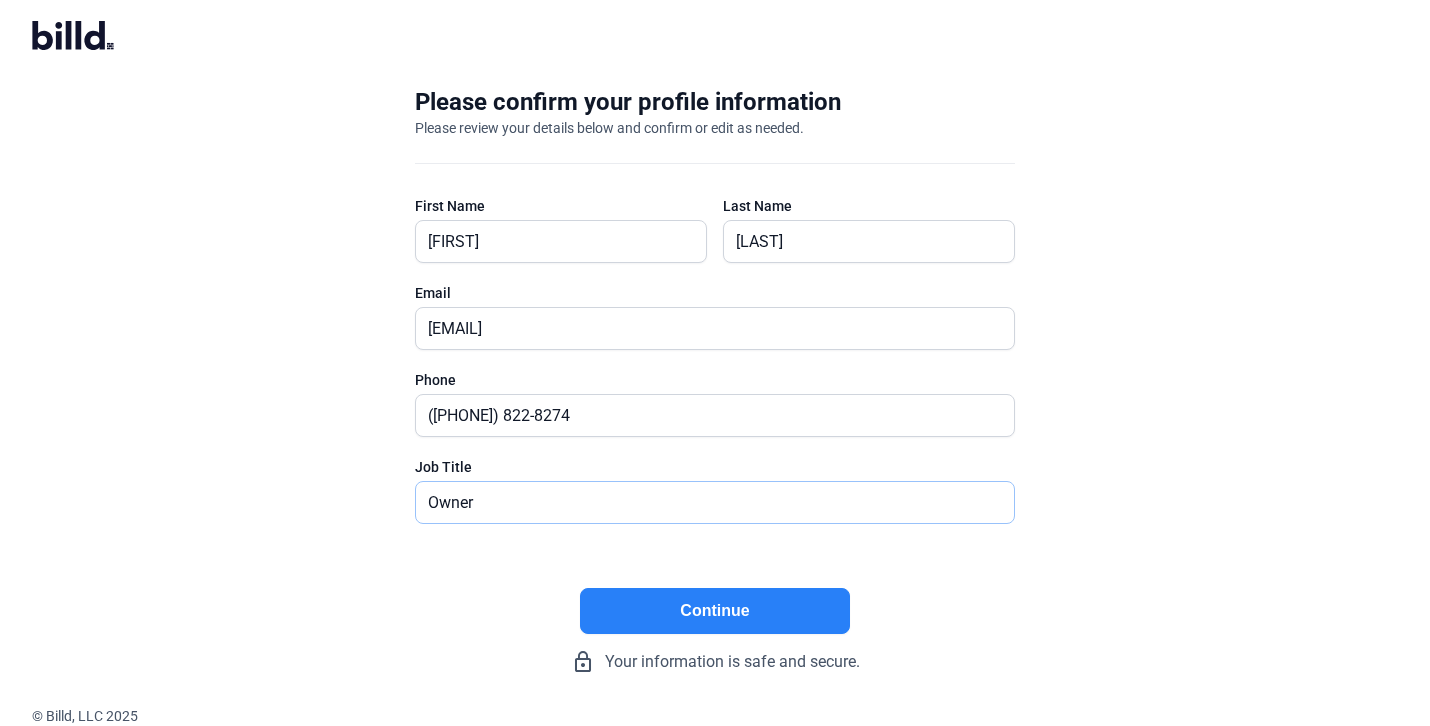 type on "Owner" 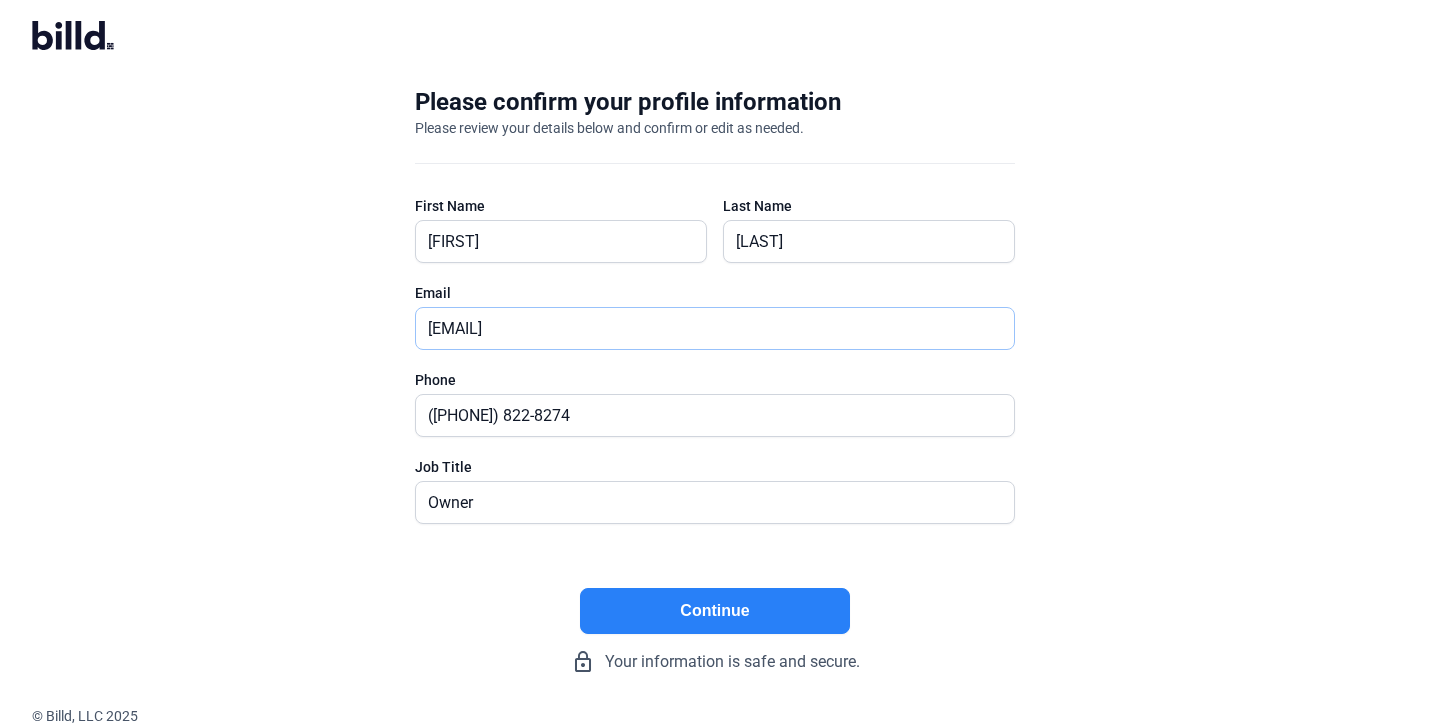 click on "[EMAIL]" at bounding box center [704, 328] 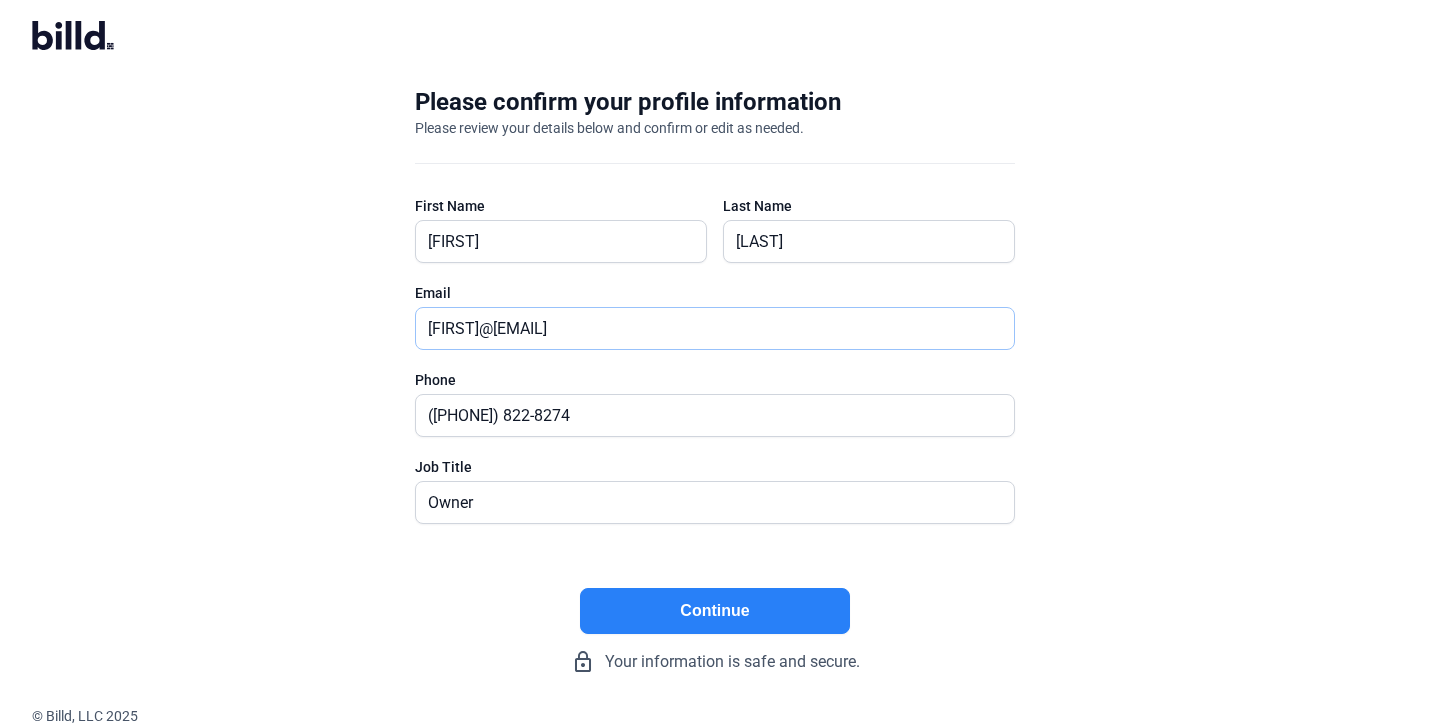 type on "[EMAIL]" 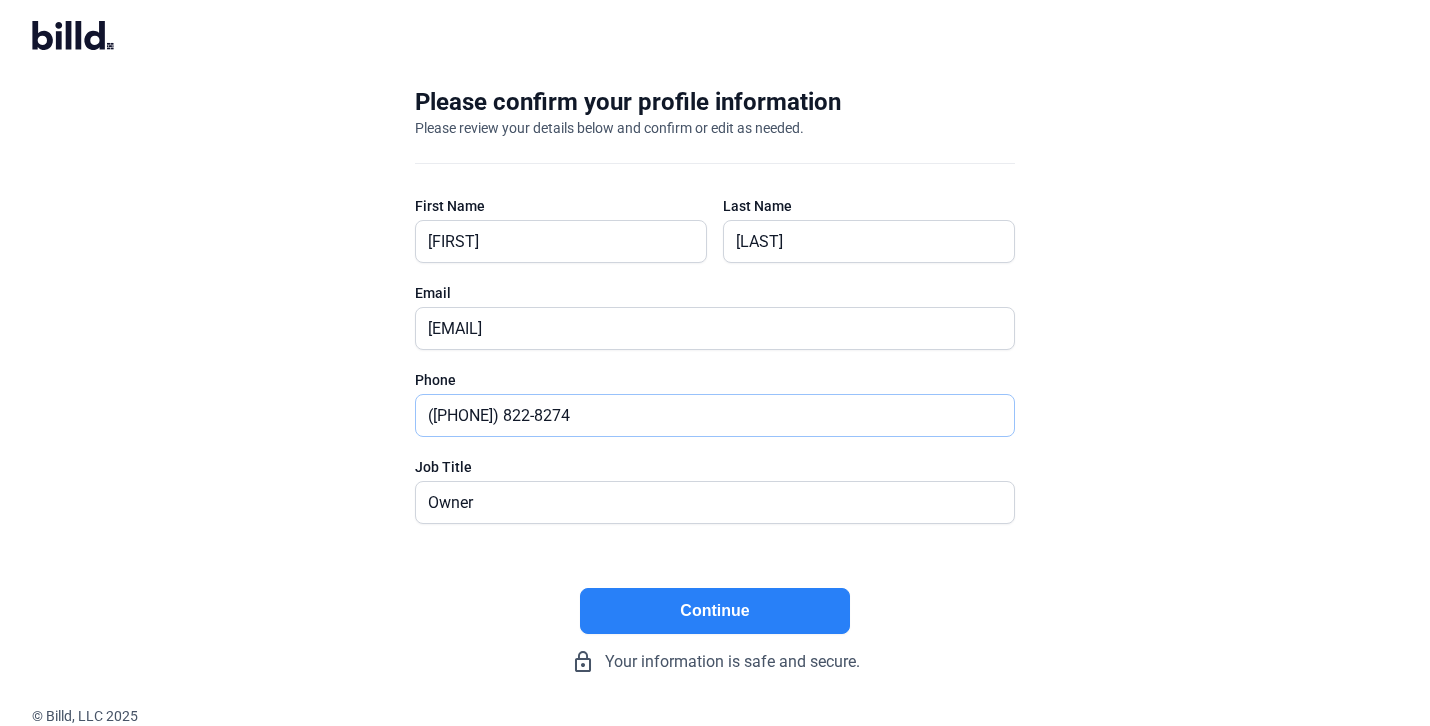 click on "([PHONE]) 822-8274" at bounding box center (704, 415) 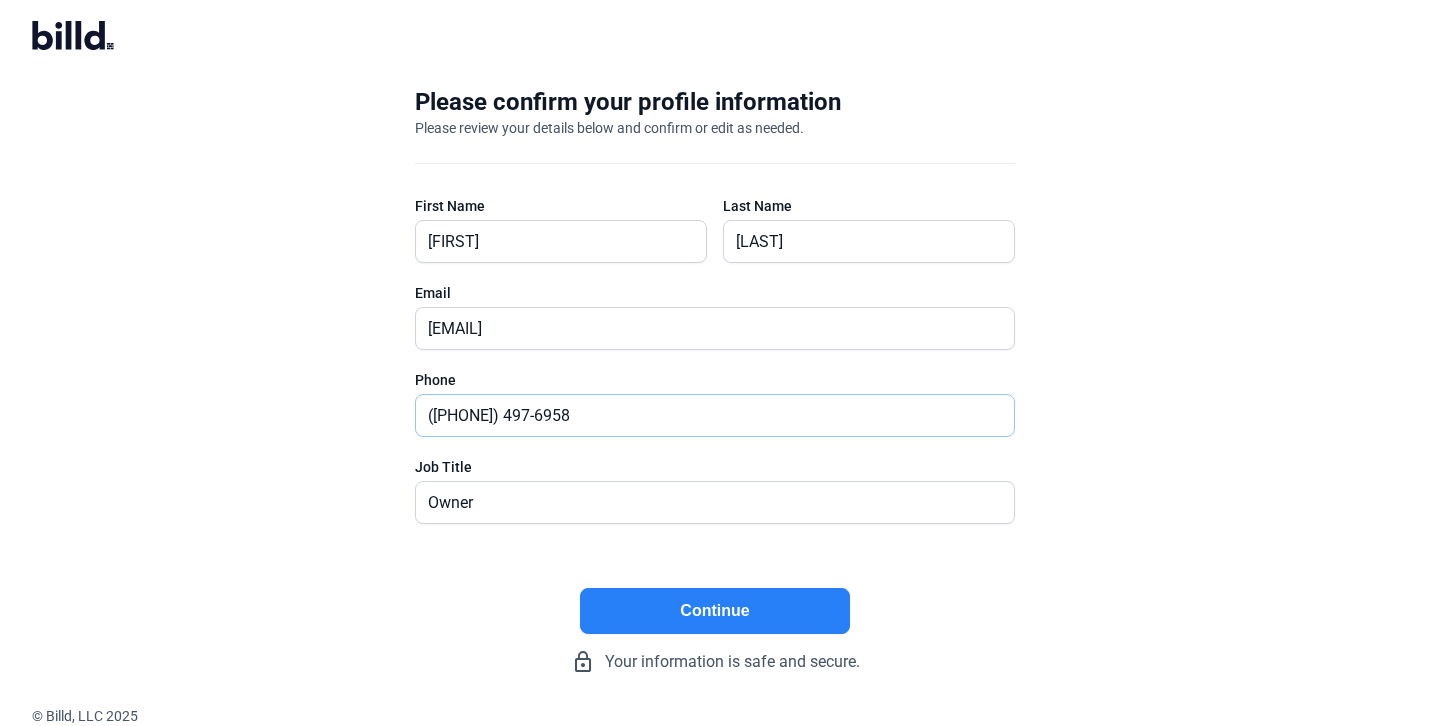 type on "([PHONE]) 497-6958" 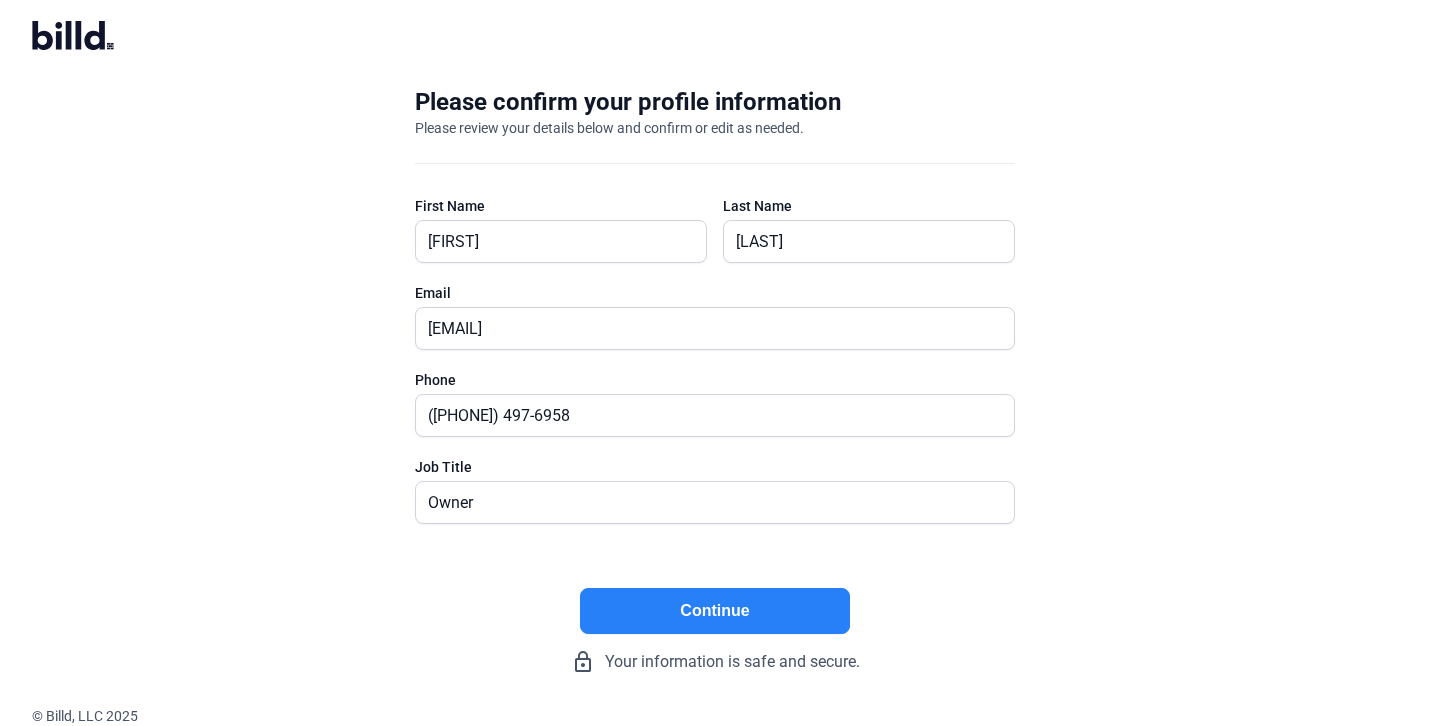 click on "Continue" 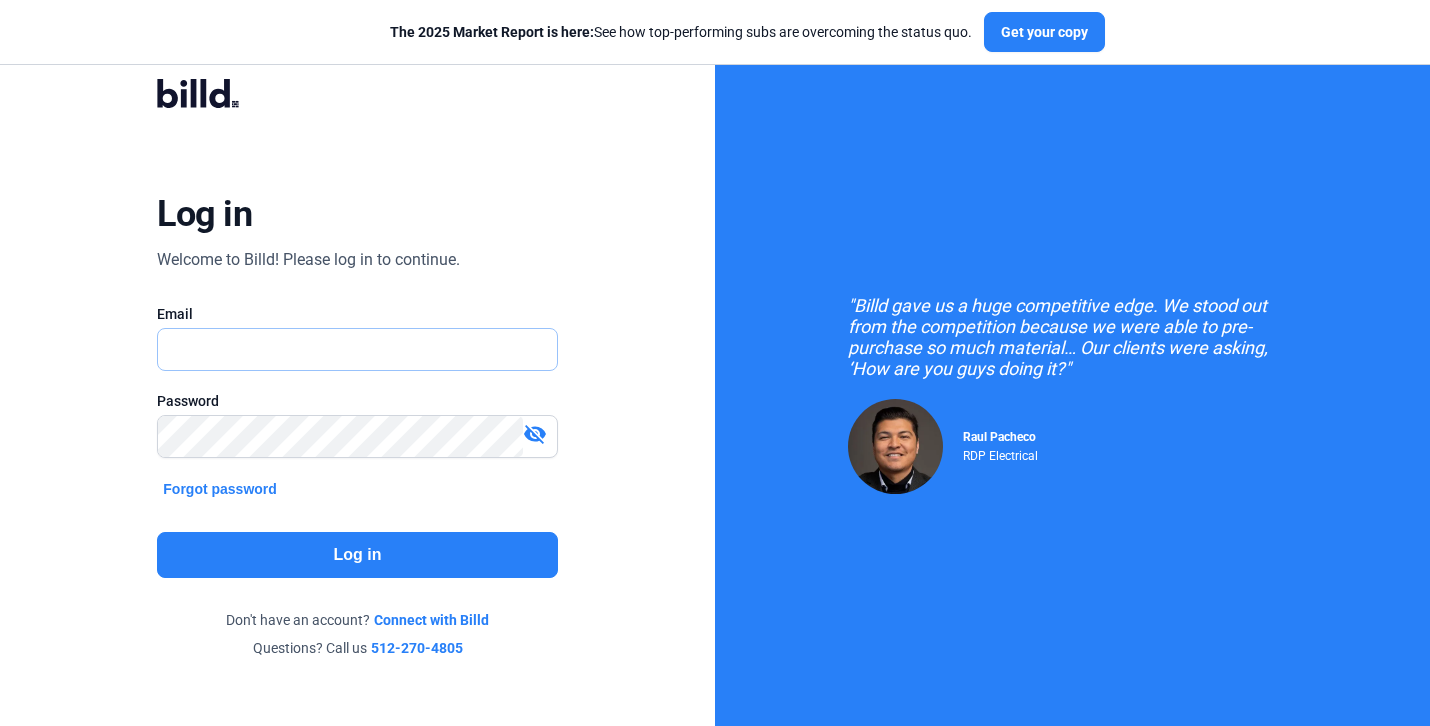 click at bounding box center [357, 349] 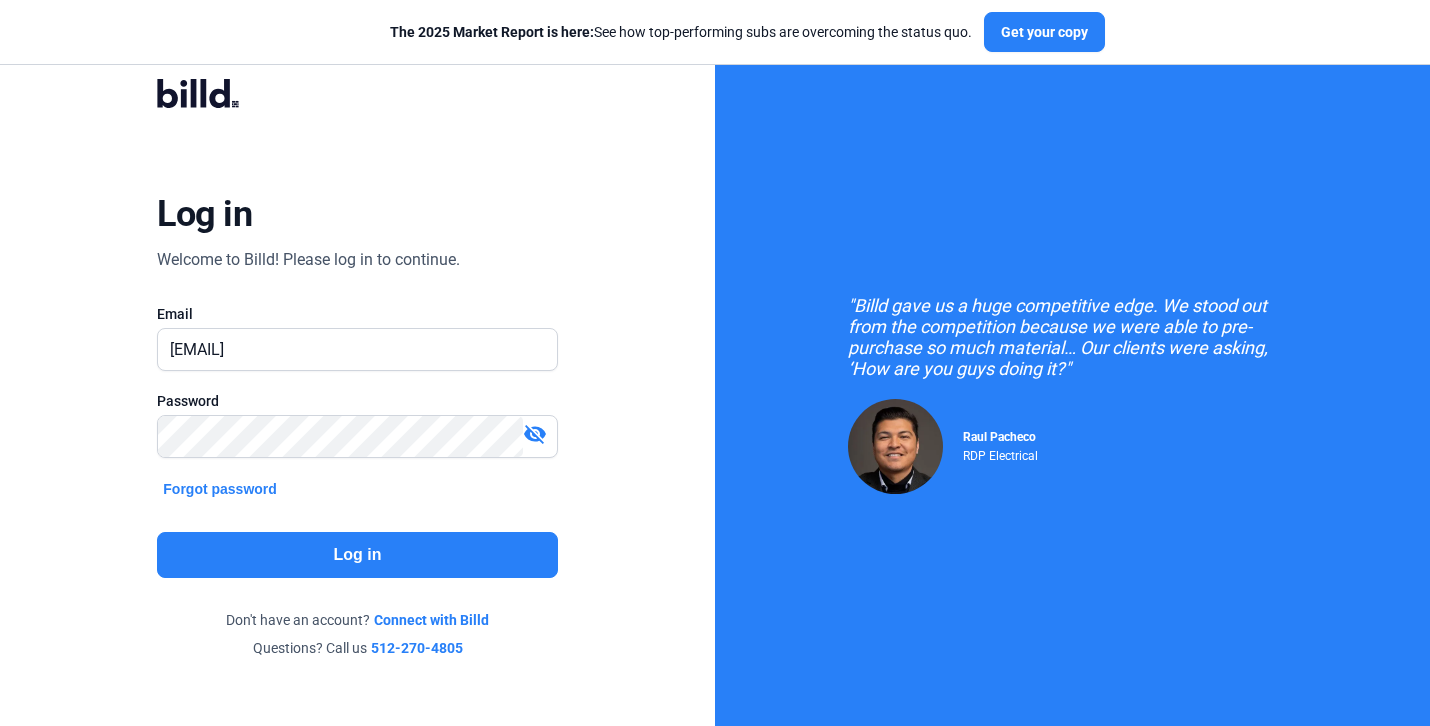 click on "Forgot password" 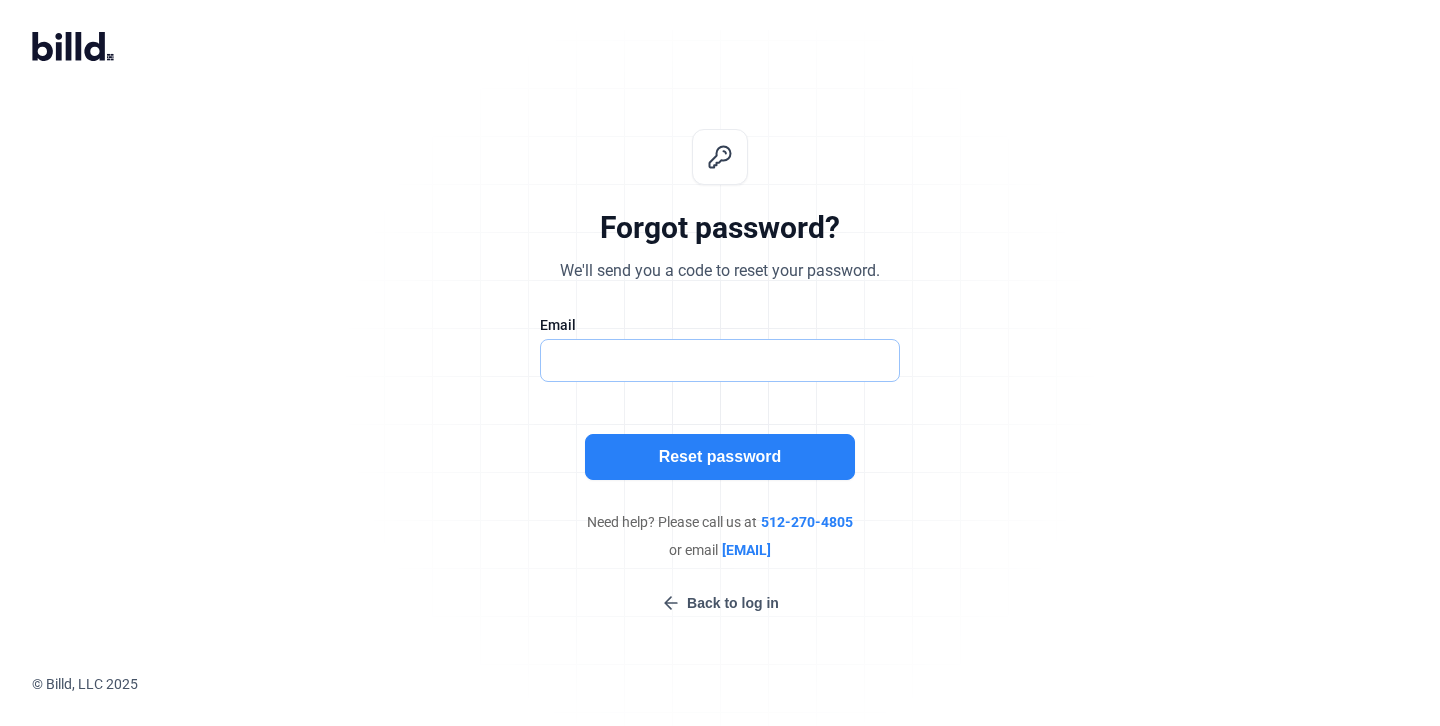 click at bounding box center [709, 360] 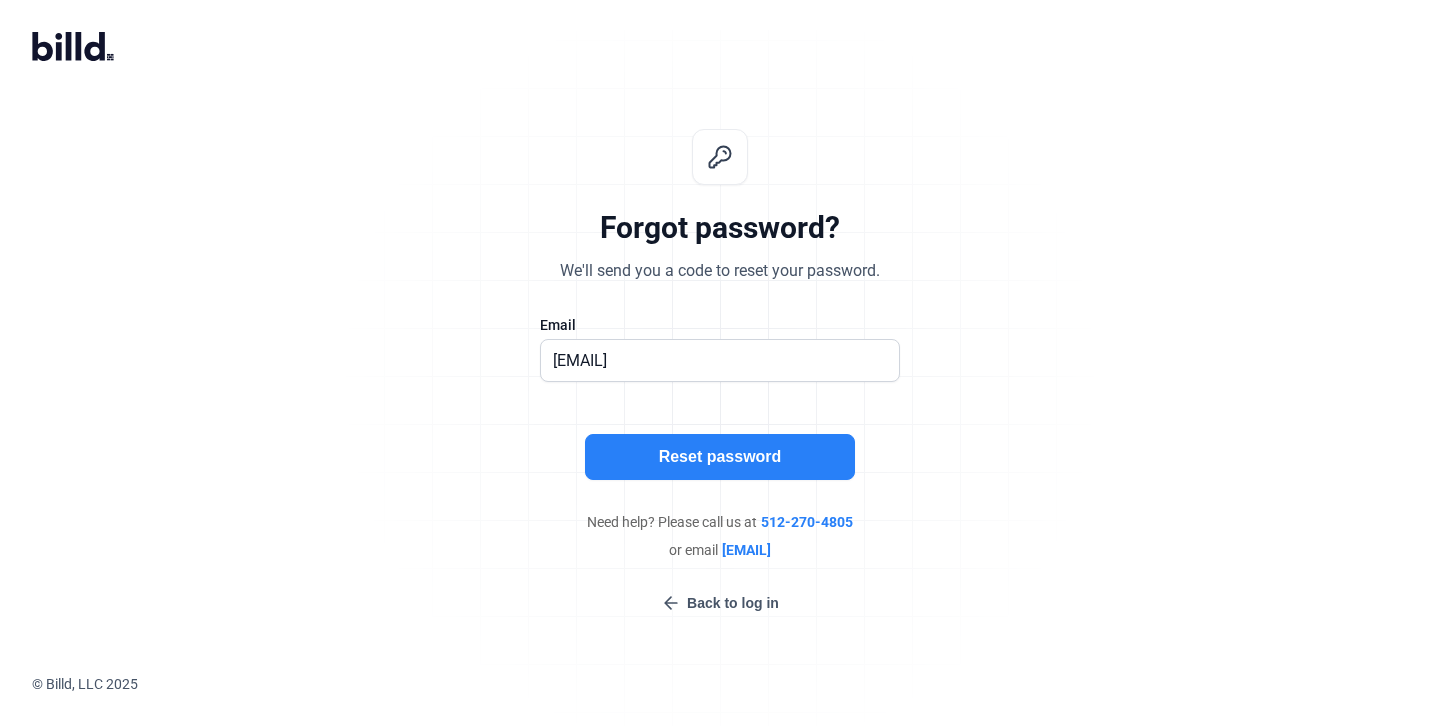 click on "Reset password" 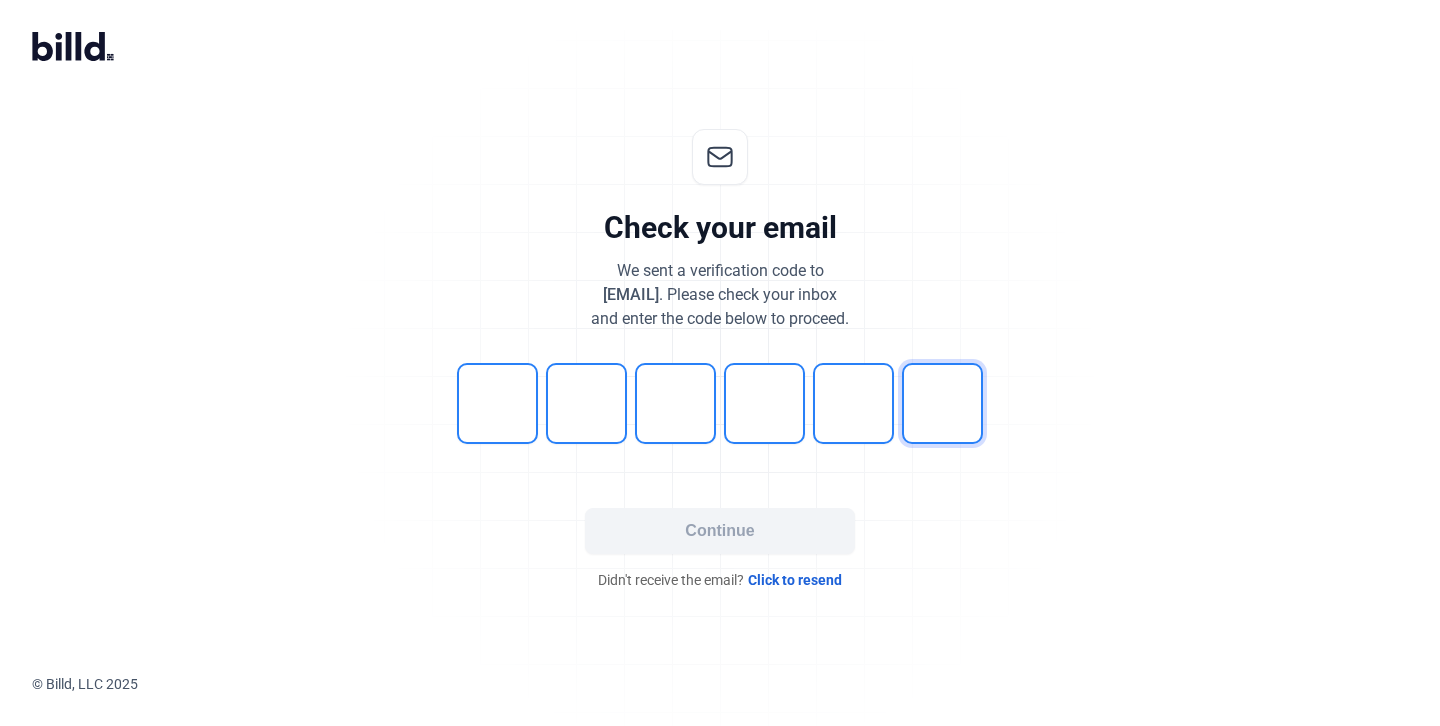 type on "7" 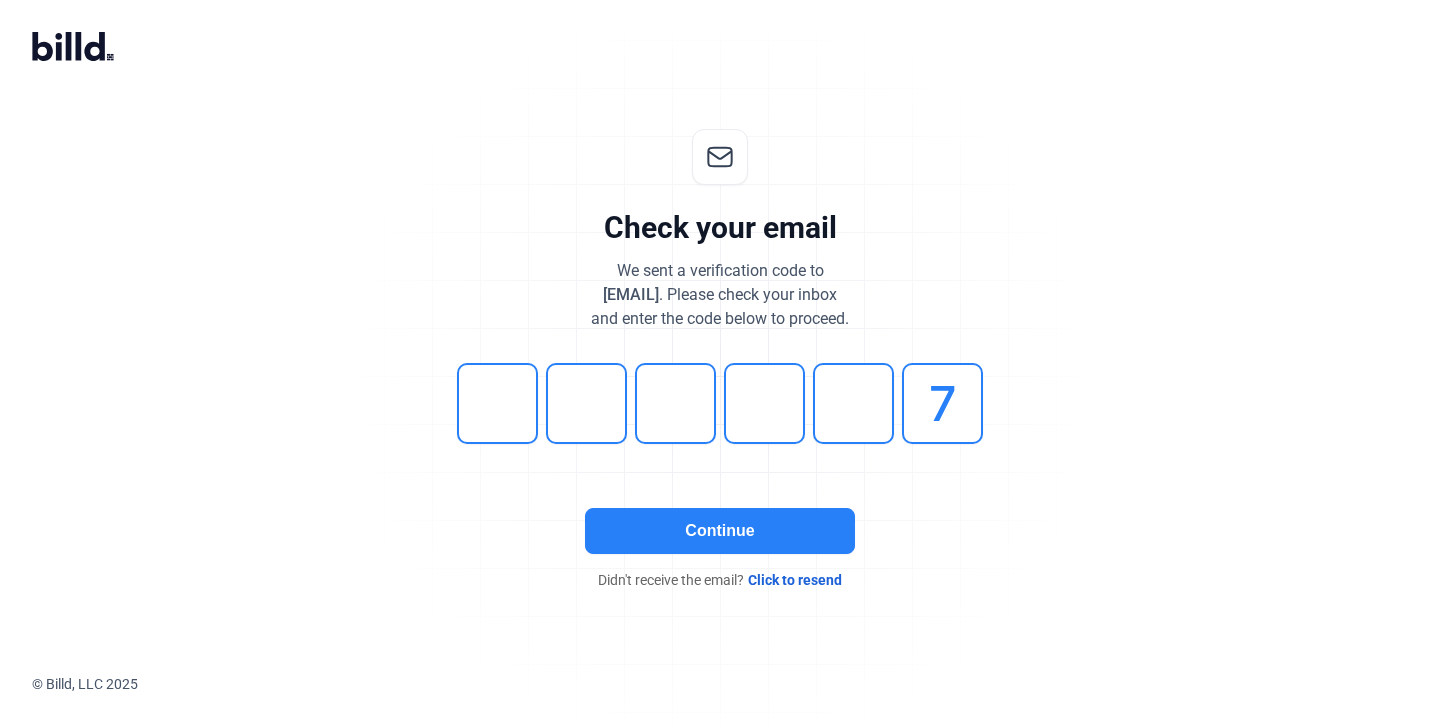 click on "Continue" 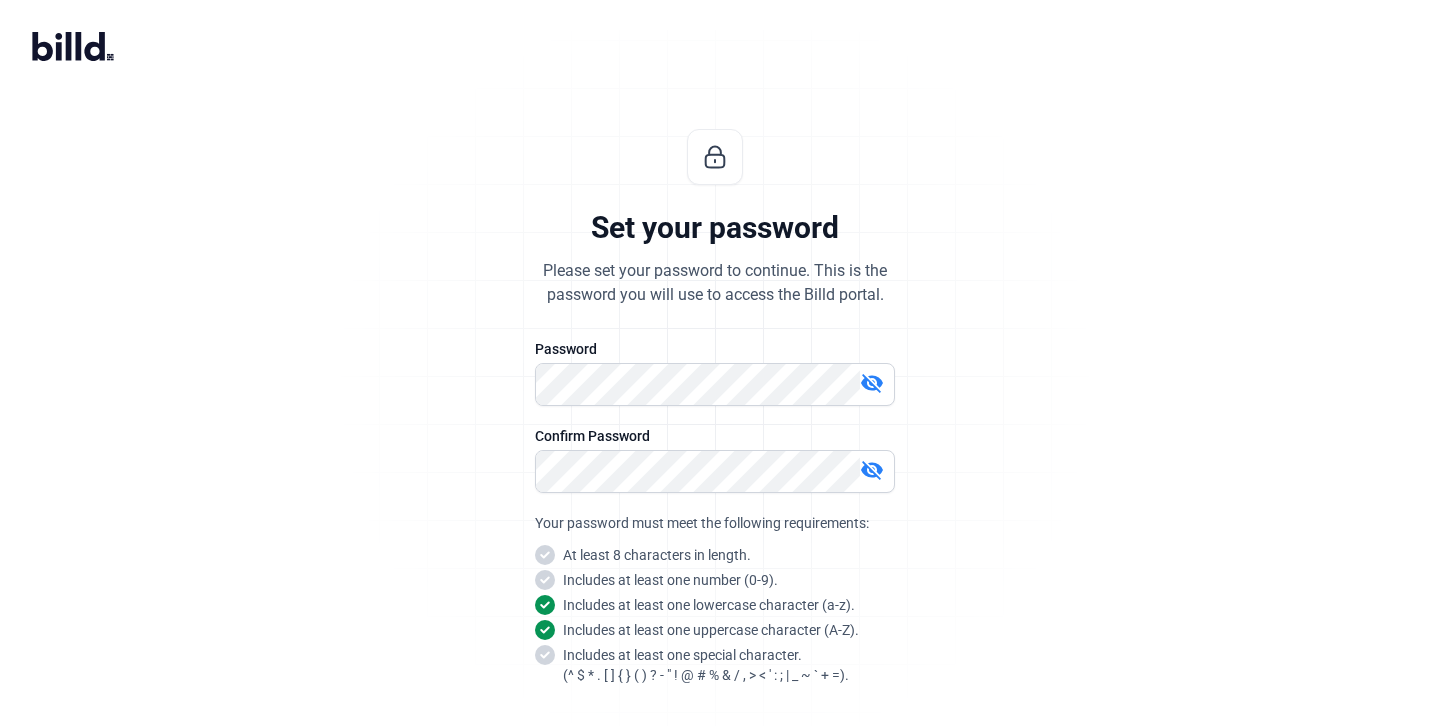 click on "visibility_off" at bounding box center (872, 383) 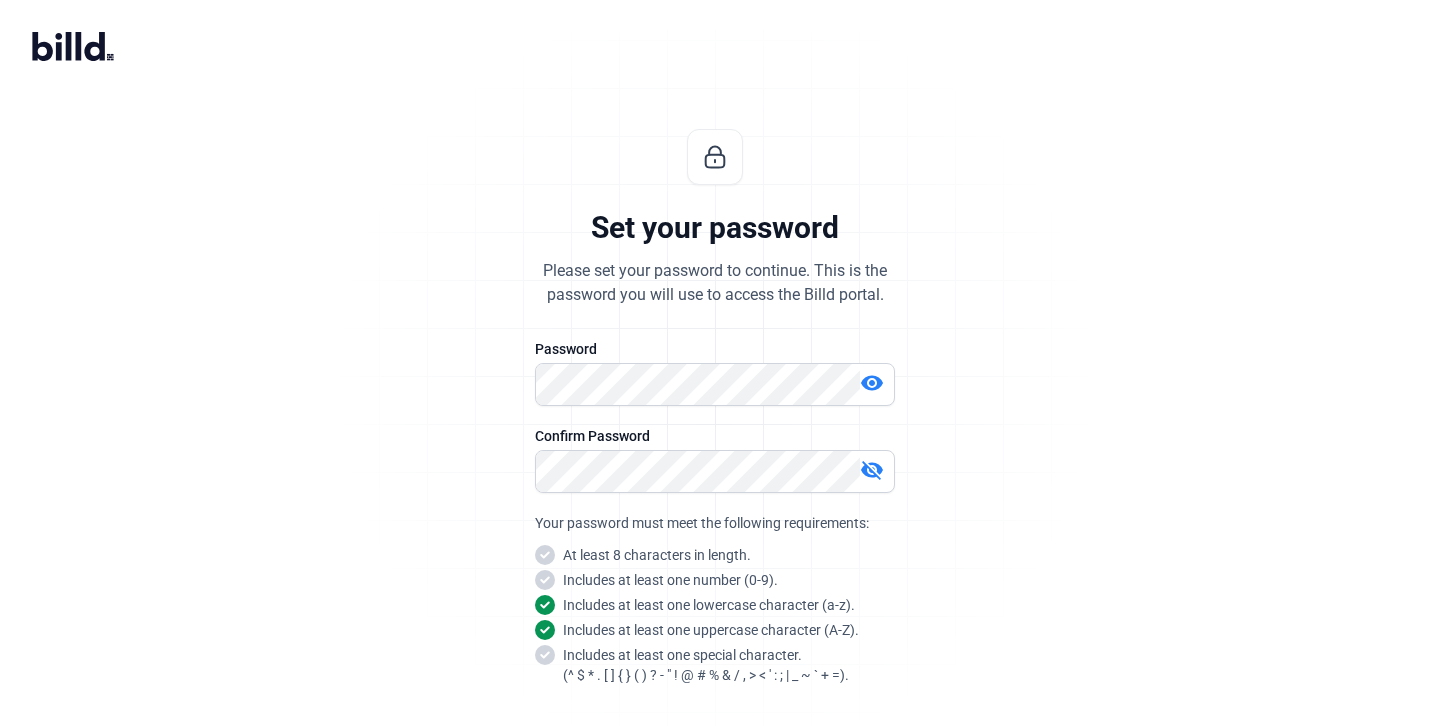 click on "Password   visibility" 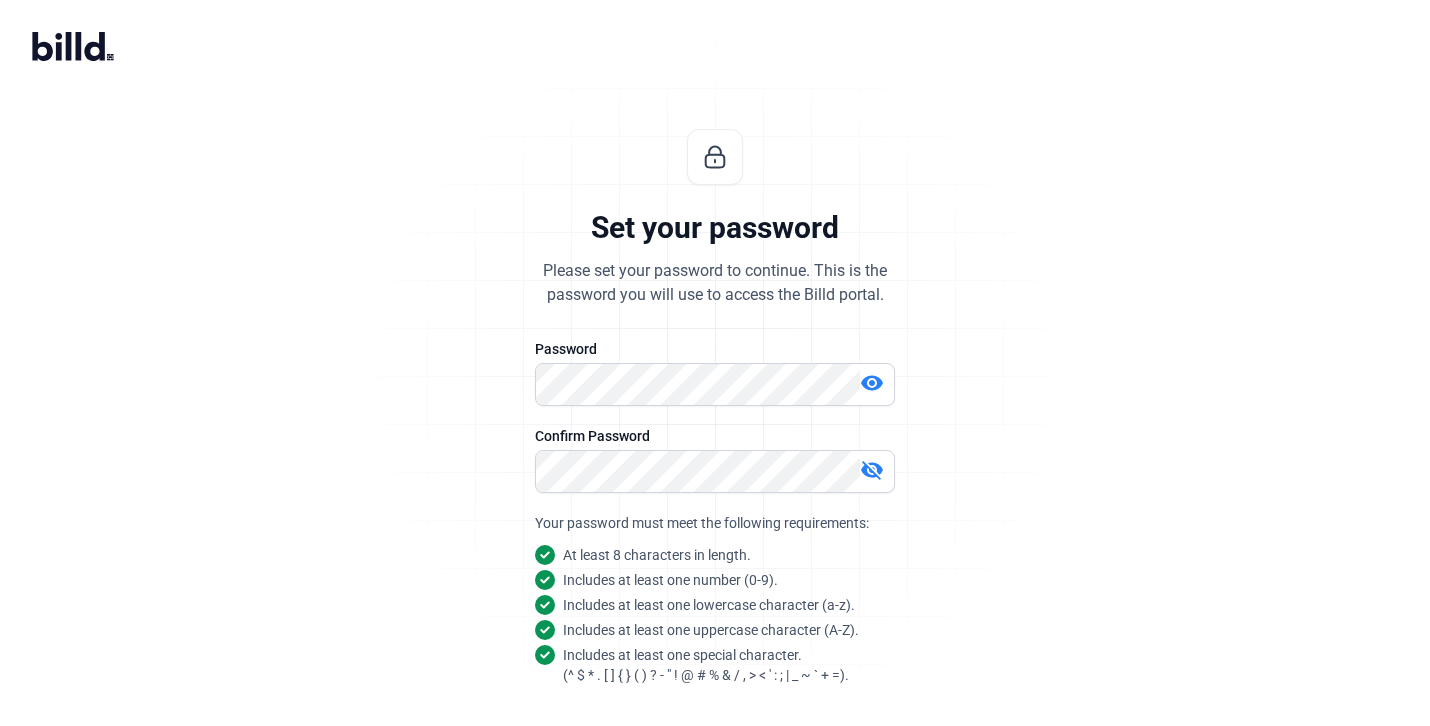 click on "visibility_off" at bounding box center (715, 471) 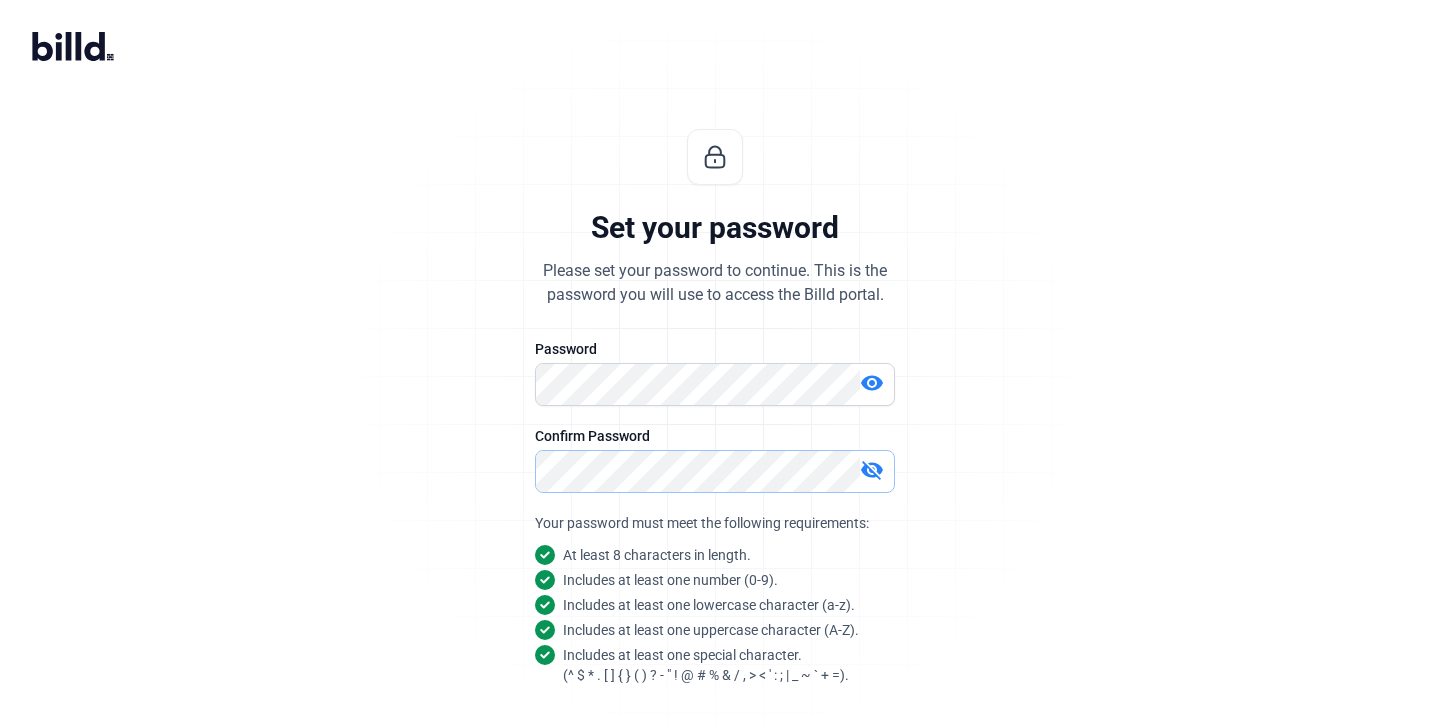 scroll, scrollTop: 163, scrollLeft: 0, axis: vertical 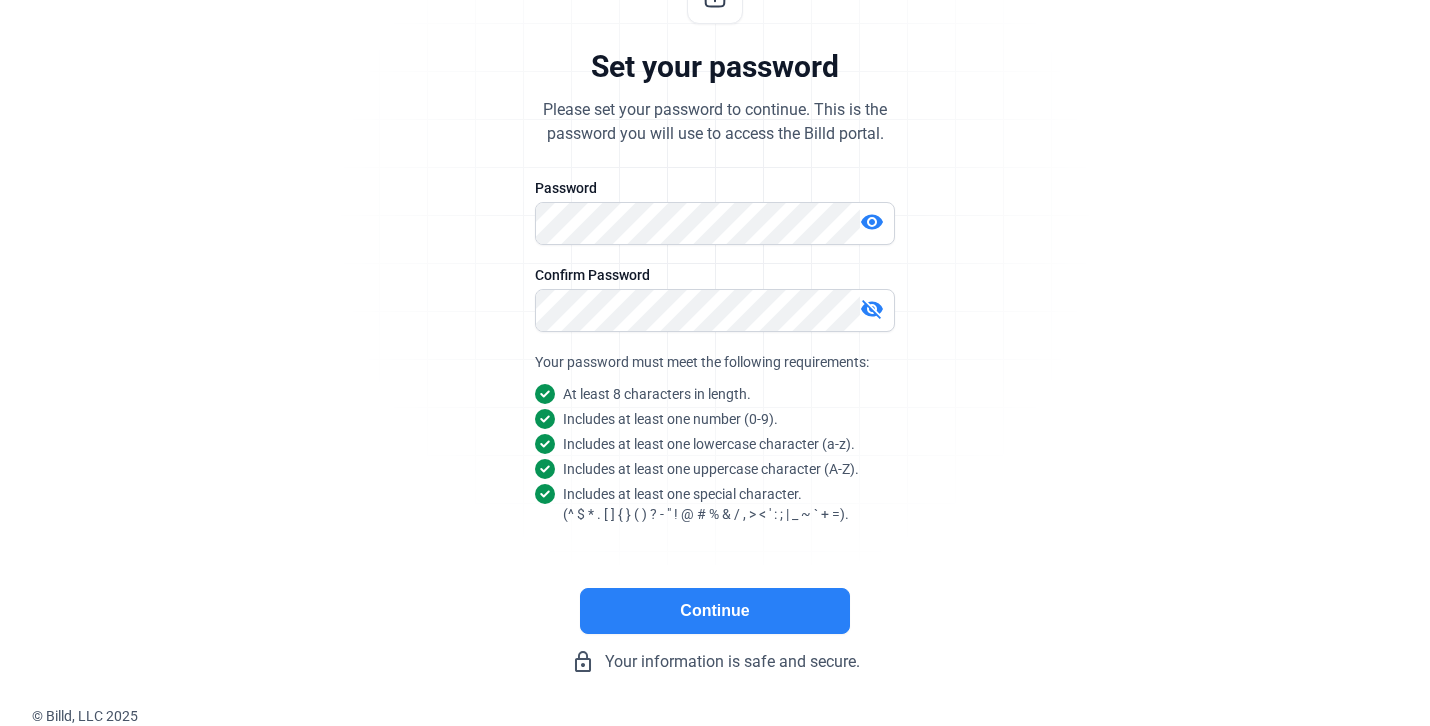 click on "Set your password  Please set your password to continue. This is the  password you will use to access the Billd portal.   Password   visibility   Confirm Password   visibility_off  Your password must meet the following requirements: At least 8 characters in length. Includes at least one number (0-9). Includes at least one lowercase character (a-z). Includes at least one uppercase character (A-Z). Includes at least one special character.   (^ $ . [ ] { } ( ) ? - " ! @ # % & / , > < ' : ; | _ ~ ` + =).  Continue  lock_outline  Your information is safe and secure." 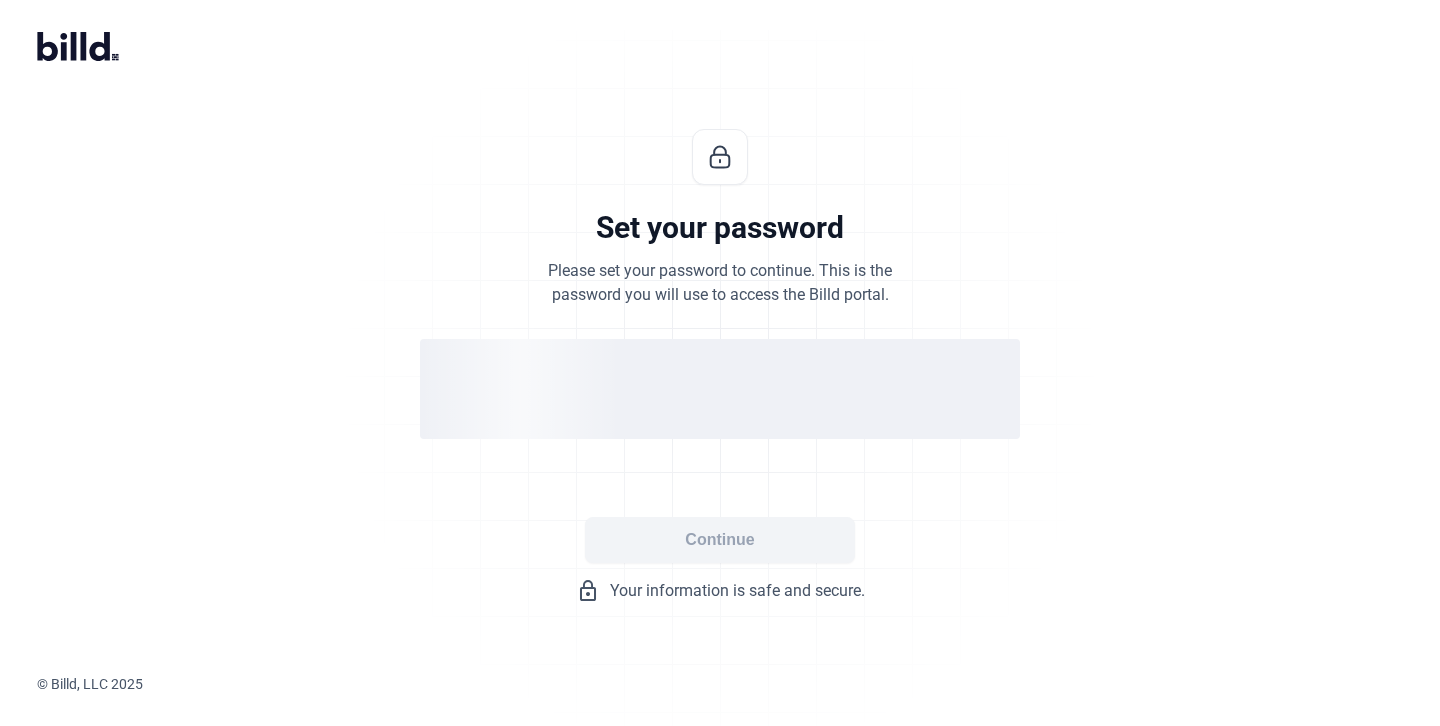 scroll, scrollTop: 0, scrollLeft: 0, axis: both 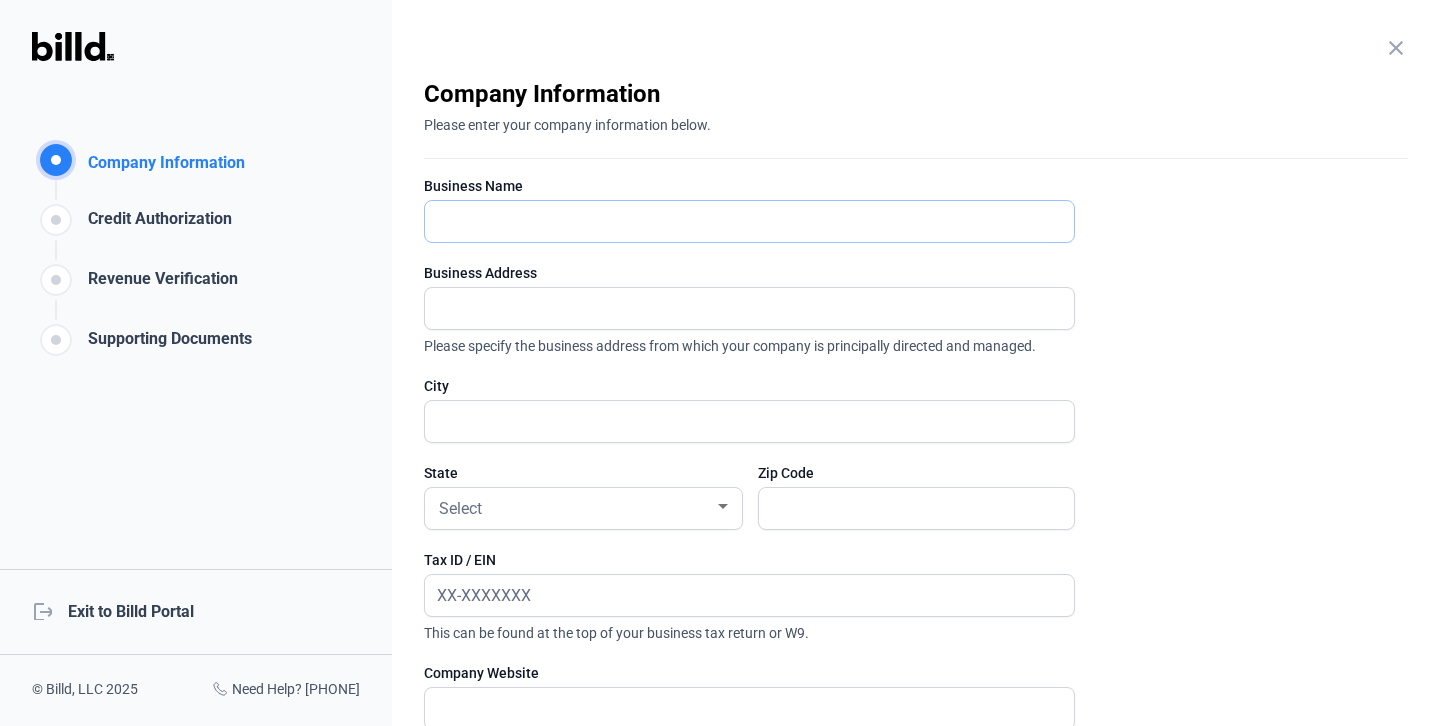 click at bounding box center [738, 221] 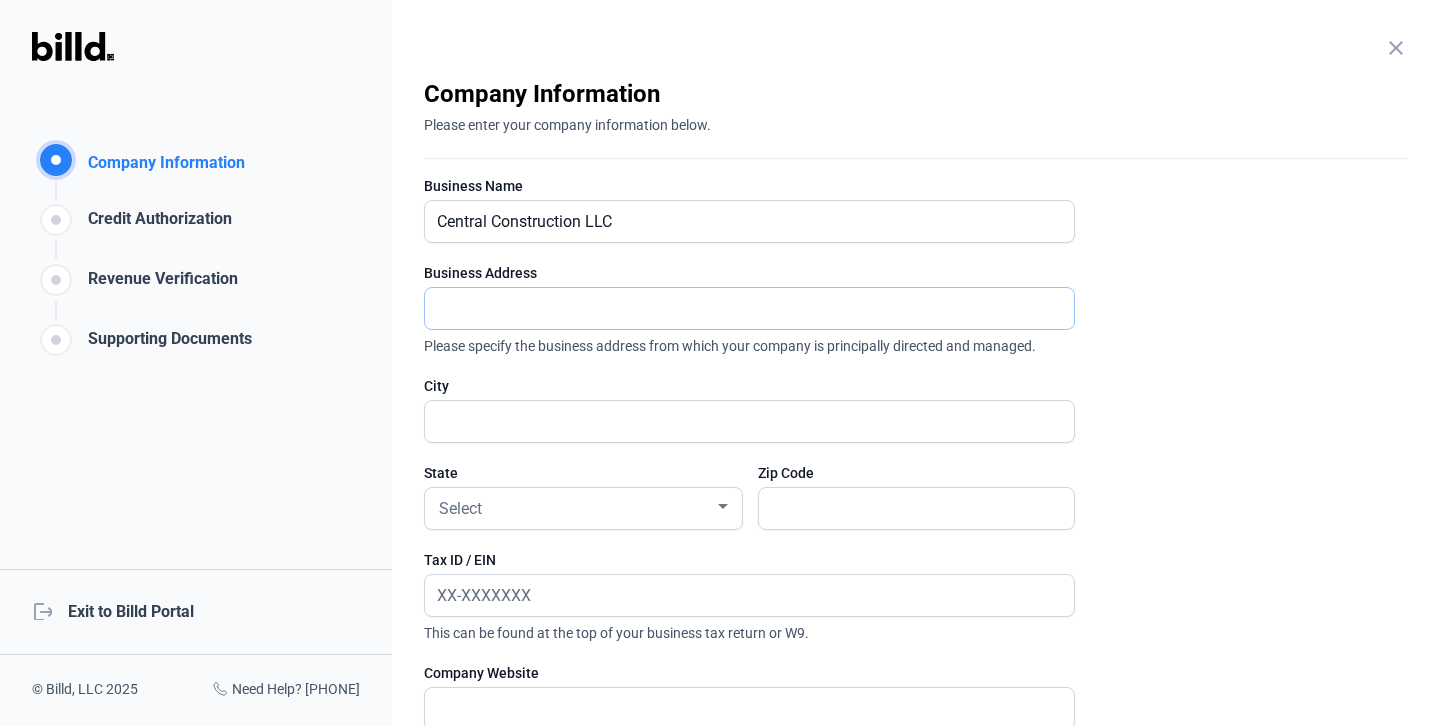type on "[NUMBER] [STREET] Ste [NUMBER]" 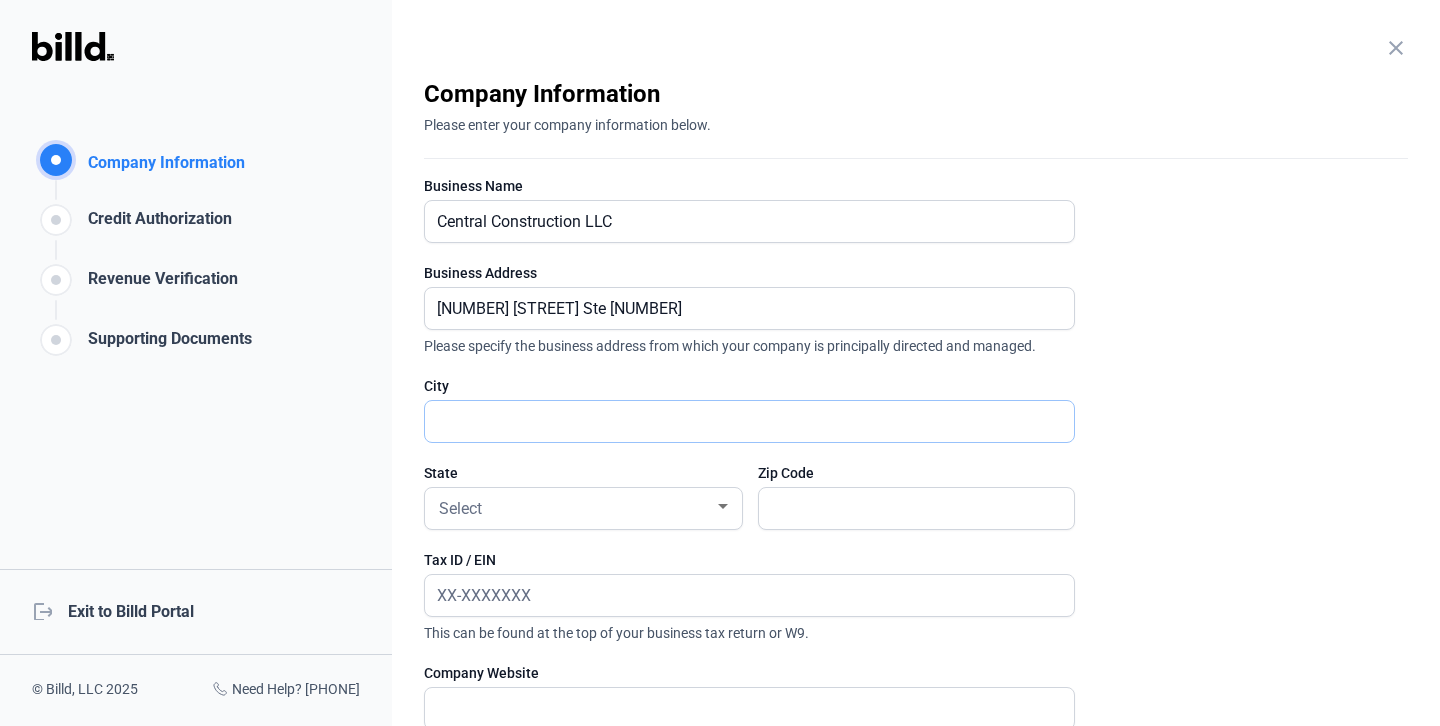 type on "[CITY]" 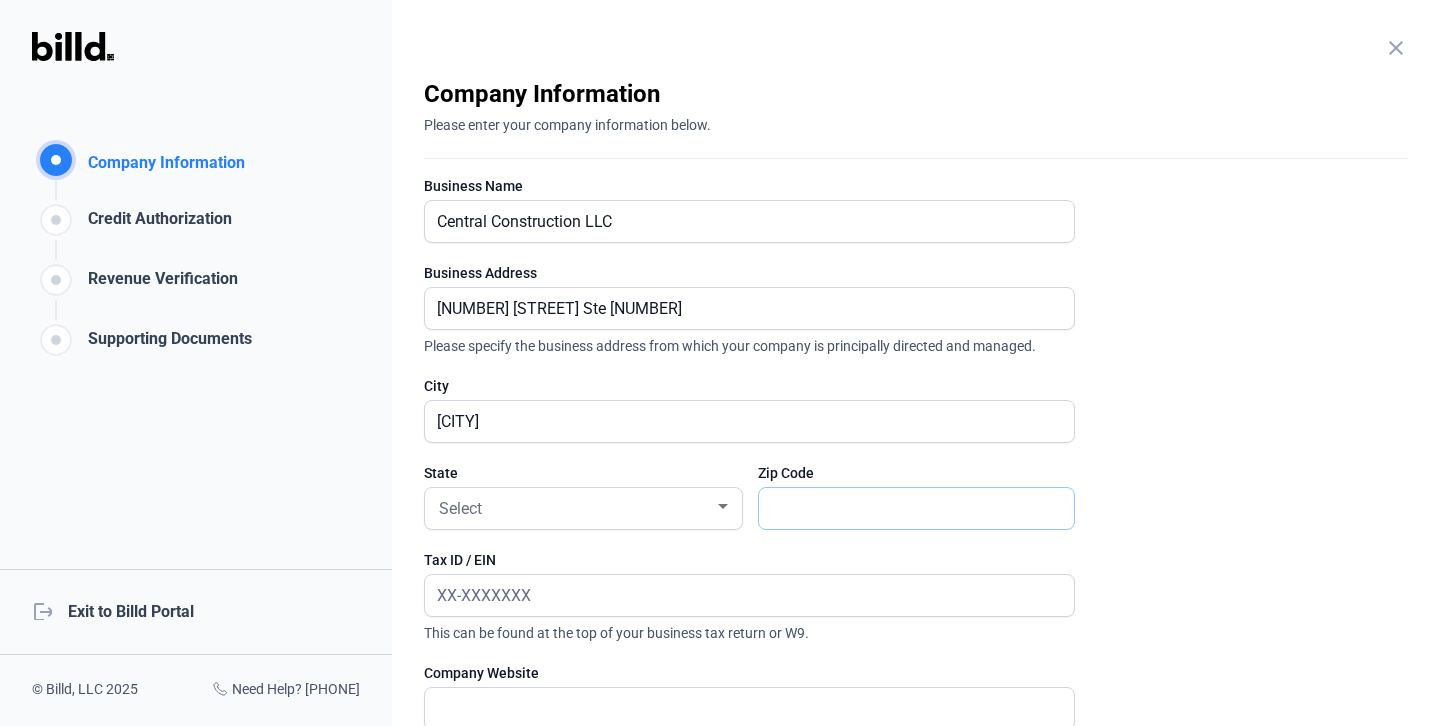type on "[POSTAL_CODE]" 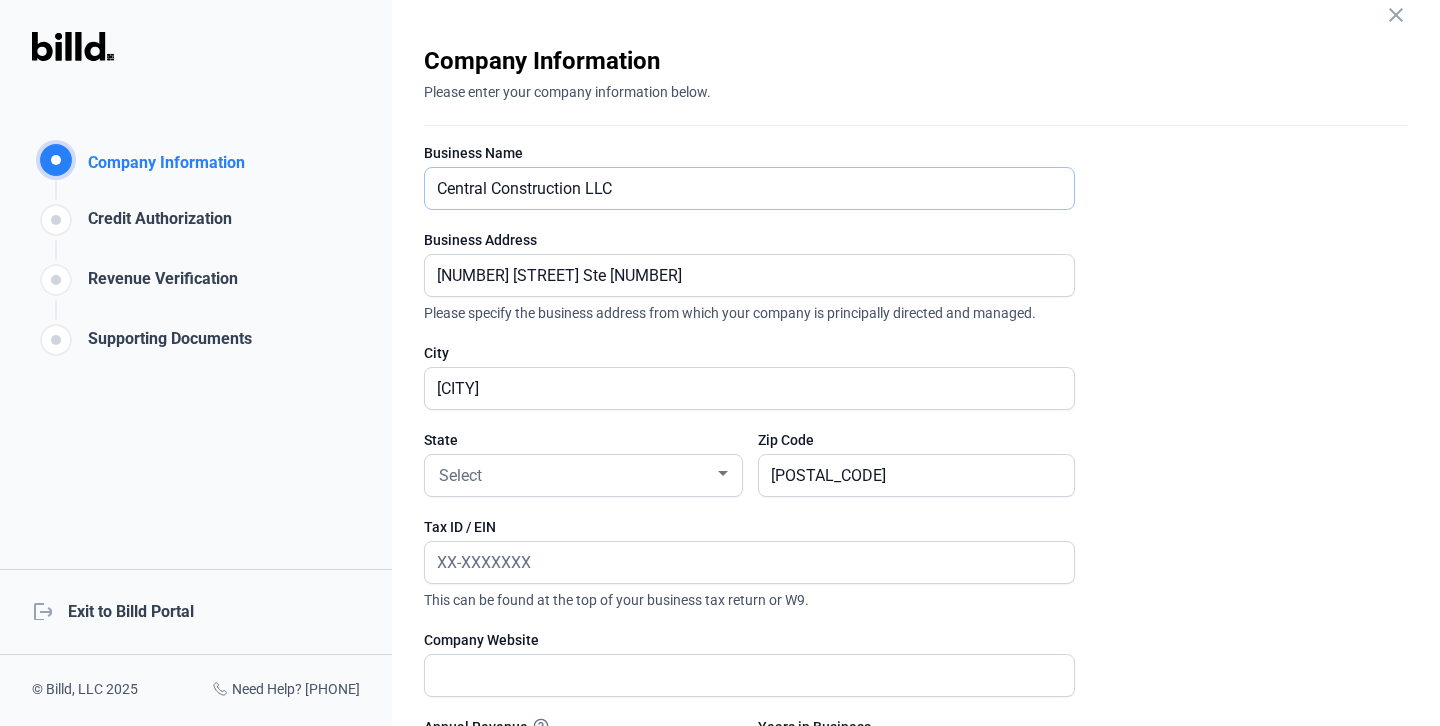 scroll, scrollTop: 40, scrollLeft: 0, axis: vertical 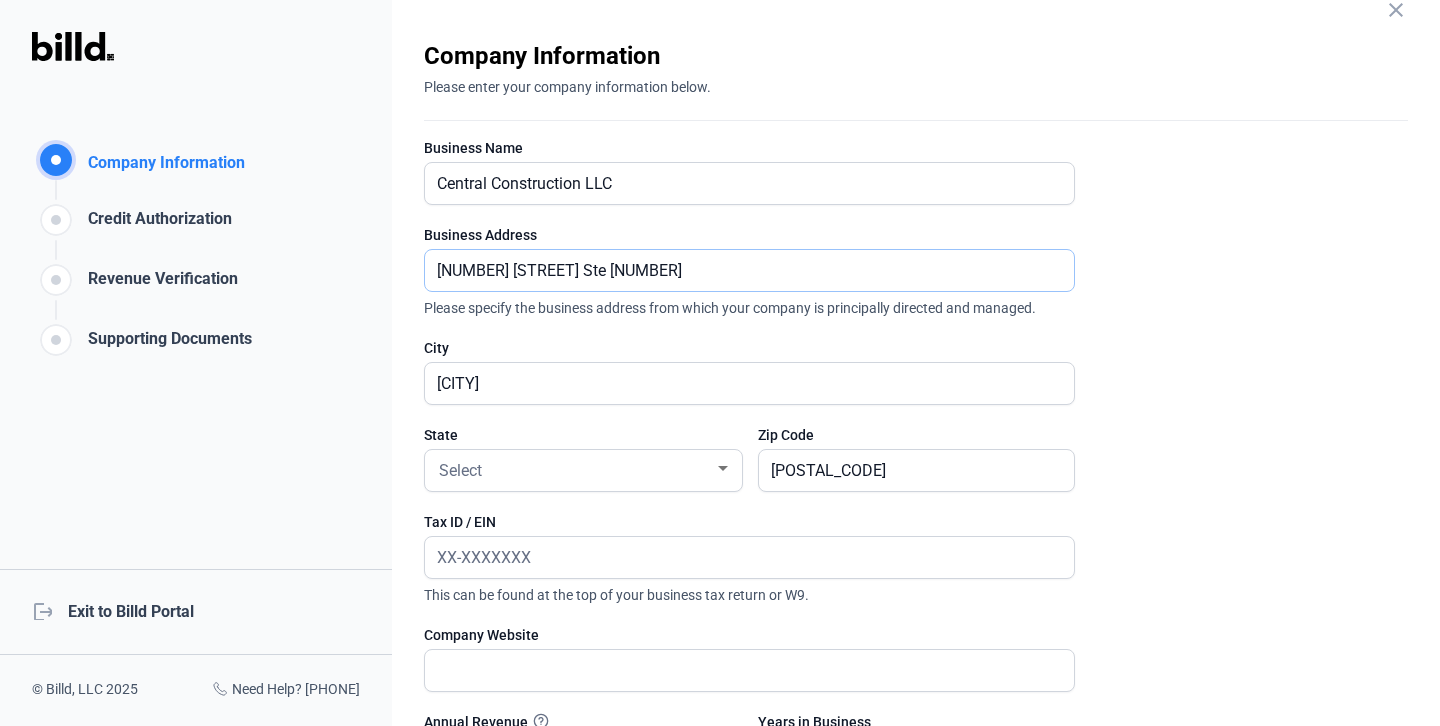 click on "[NUMBER] [STREET] Ste [NUMBER]" at bounding box center [738, 270] 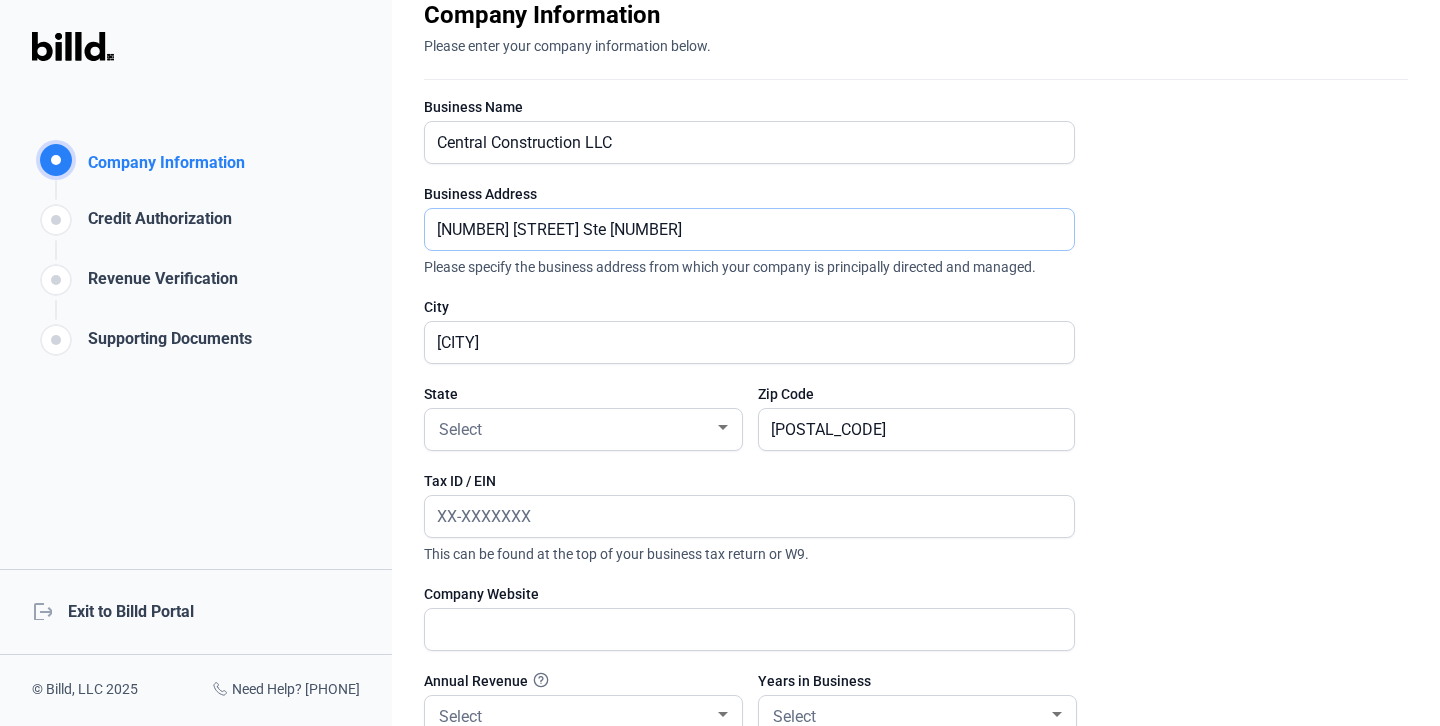 scroll, scrollTop: 0, scrollLeft: 0, axis: both 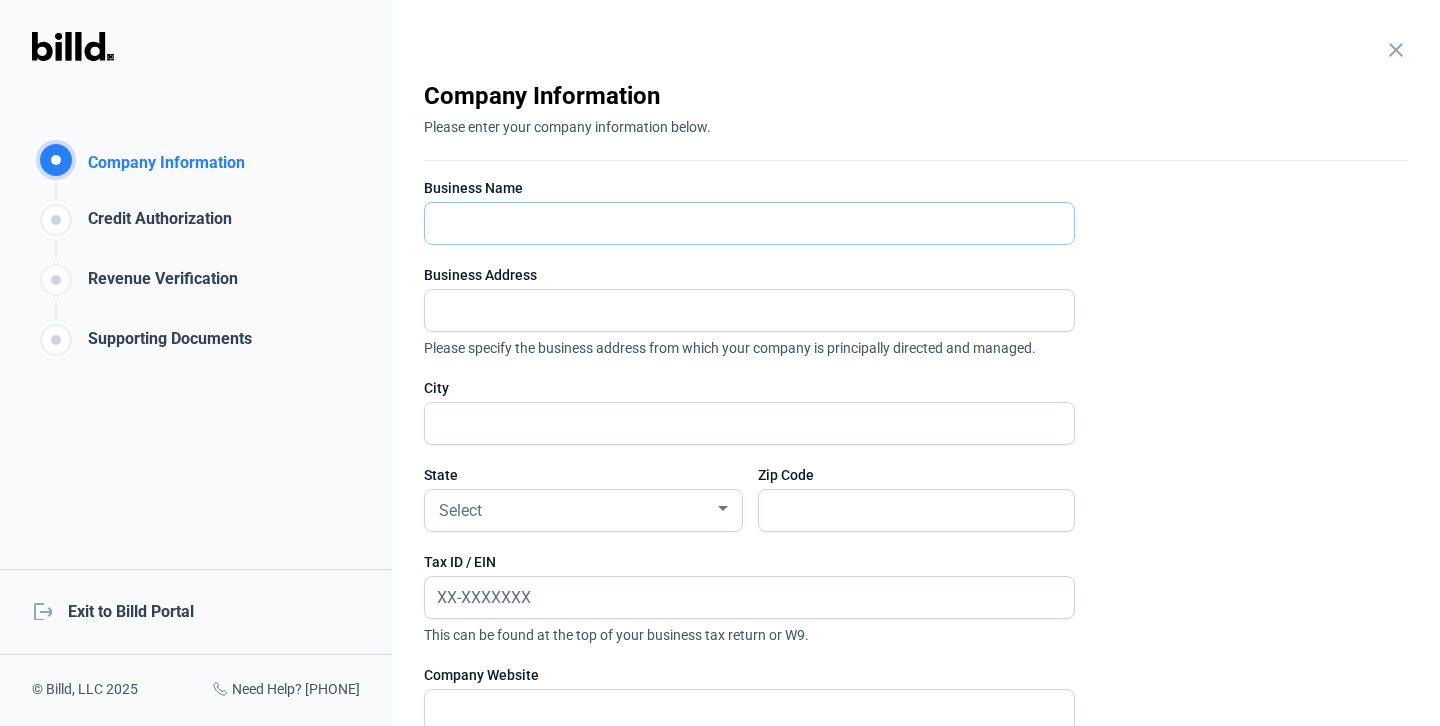 click at bounding box center [738, 223] 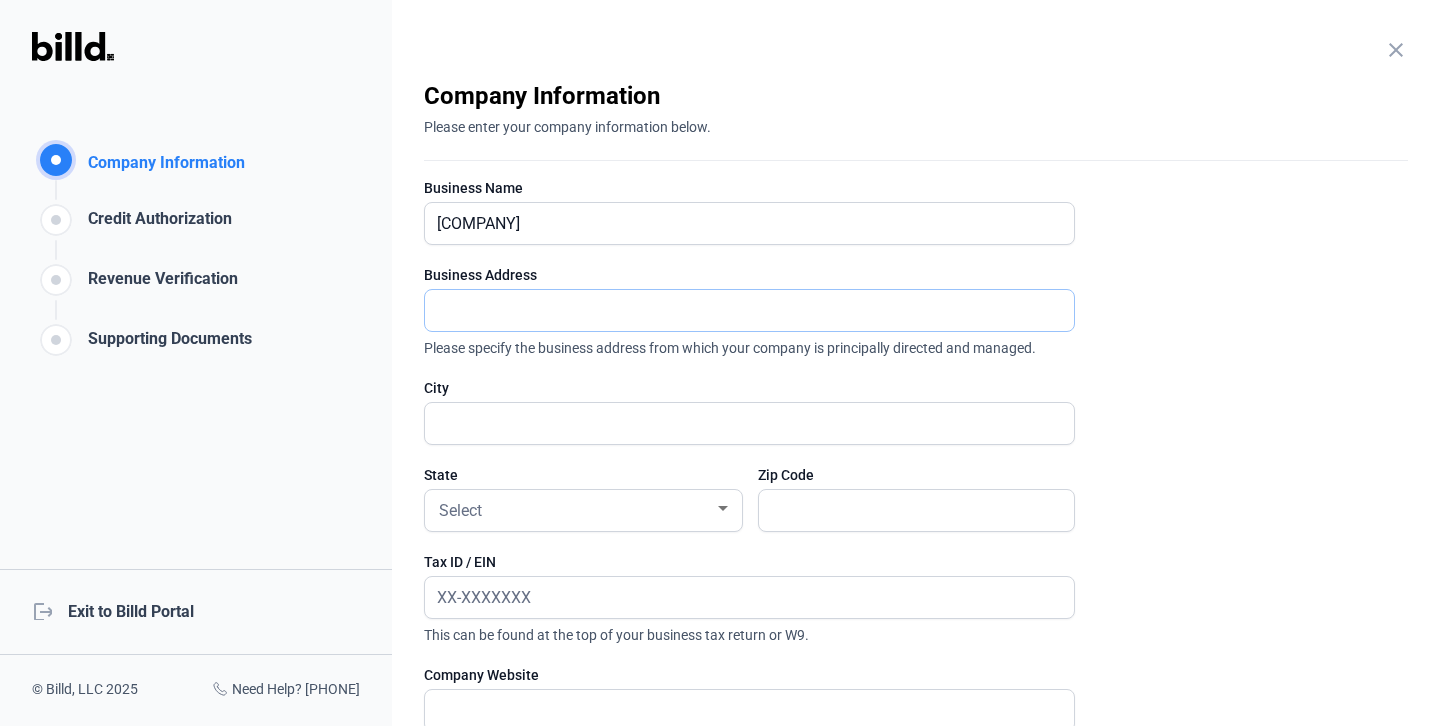 type on "[NUMBER] [STREET] Ste [NUMBER]" 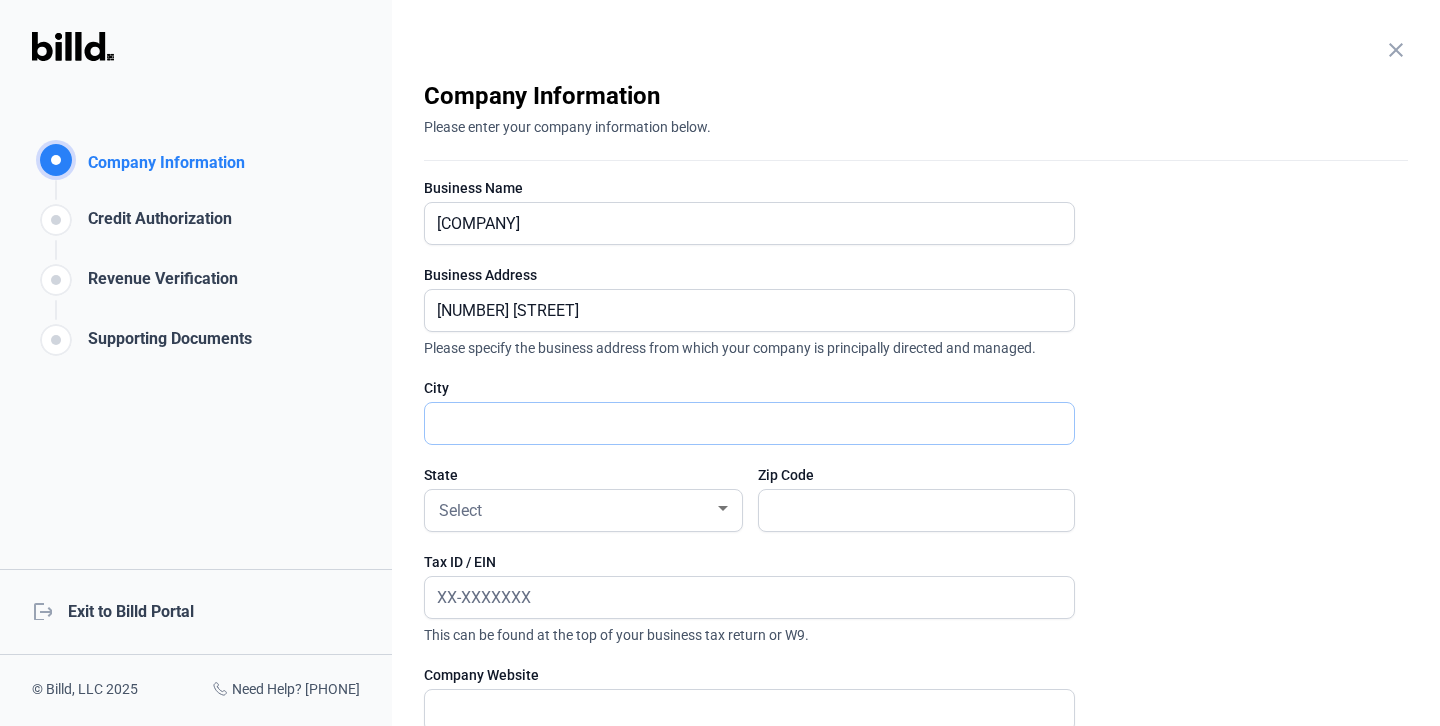 type on "[CITY]" 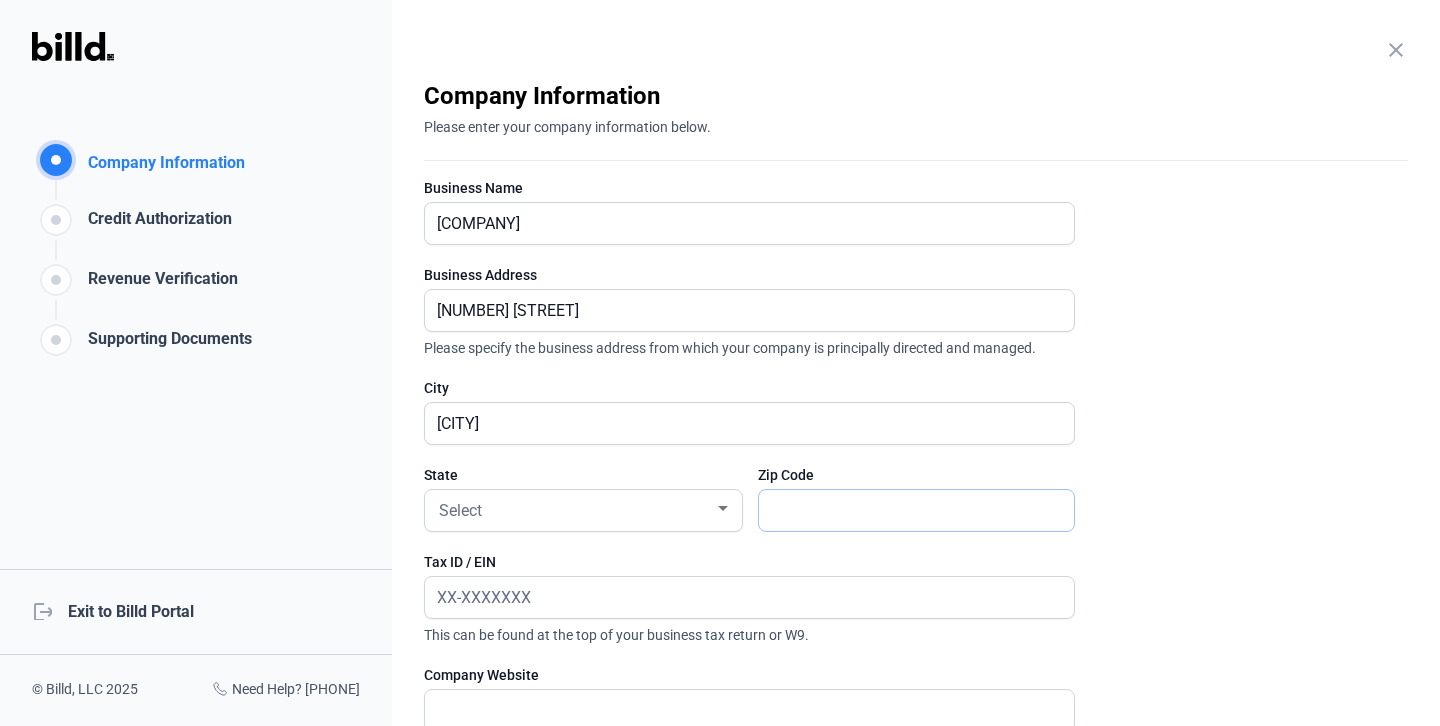 type on "[POSTAL_CODE]" 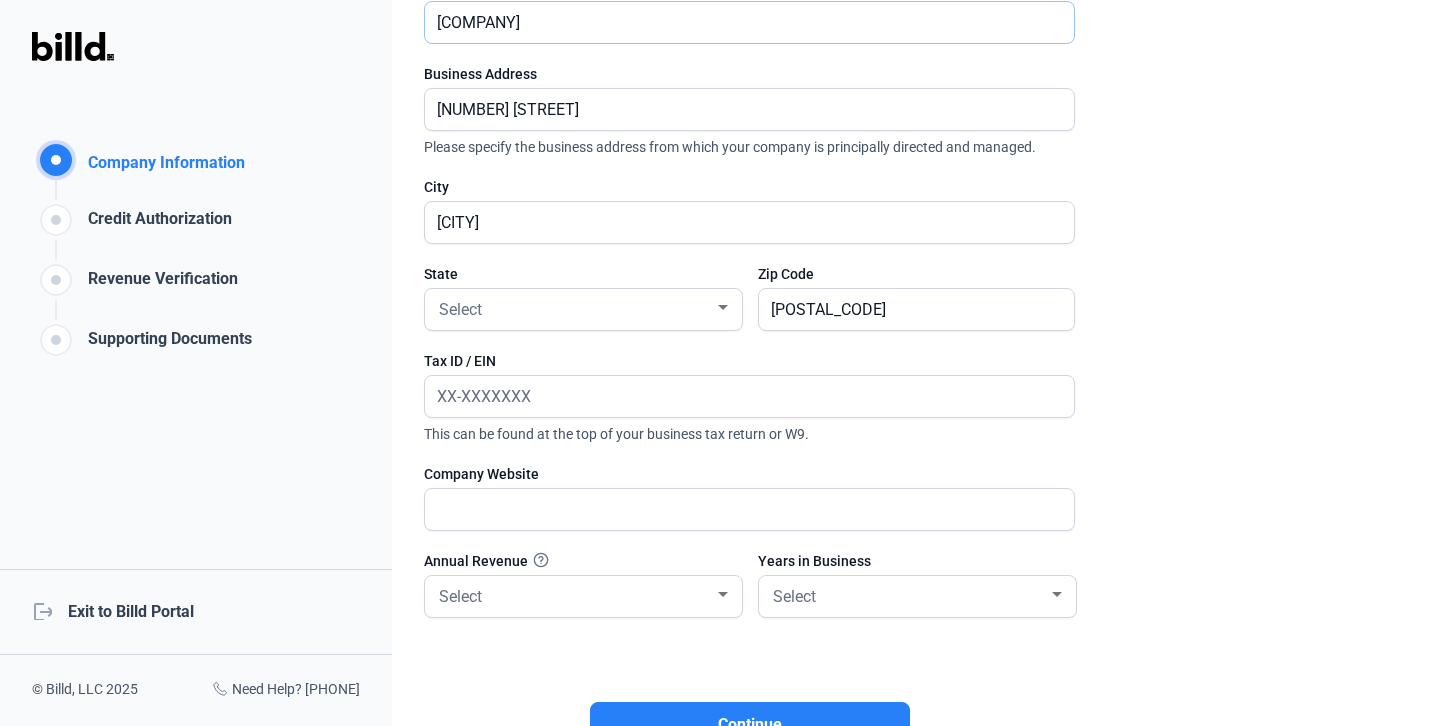 scroll, scrollTop: 205, scrollLeft: 0, axis: vertical 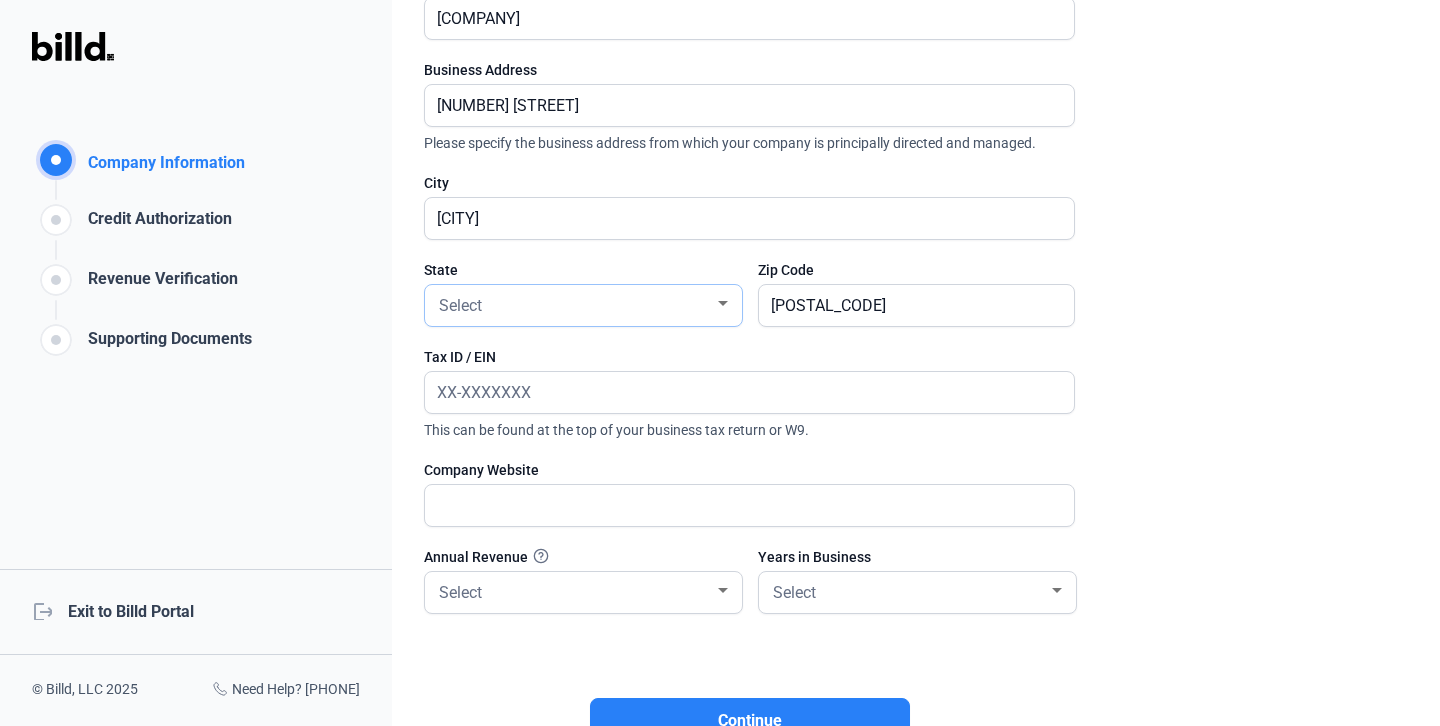 click on "Select" at bounding box center (574, 304) 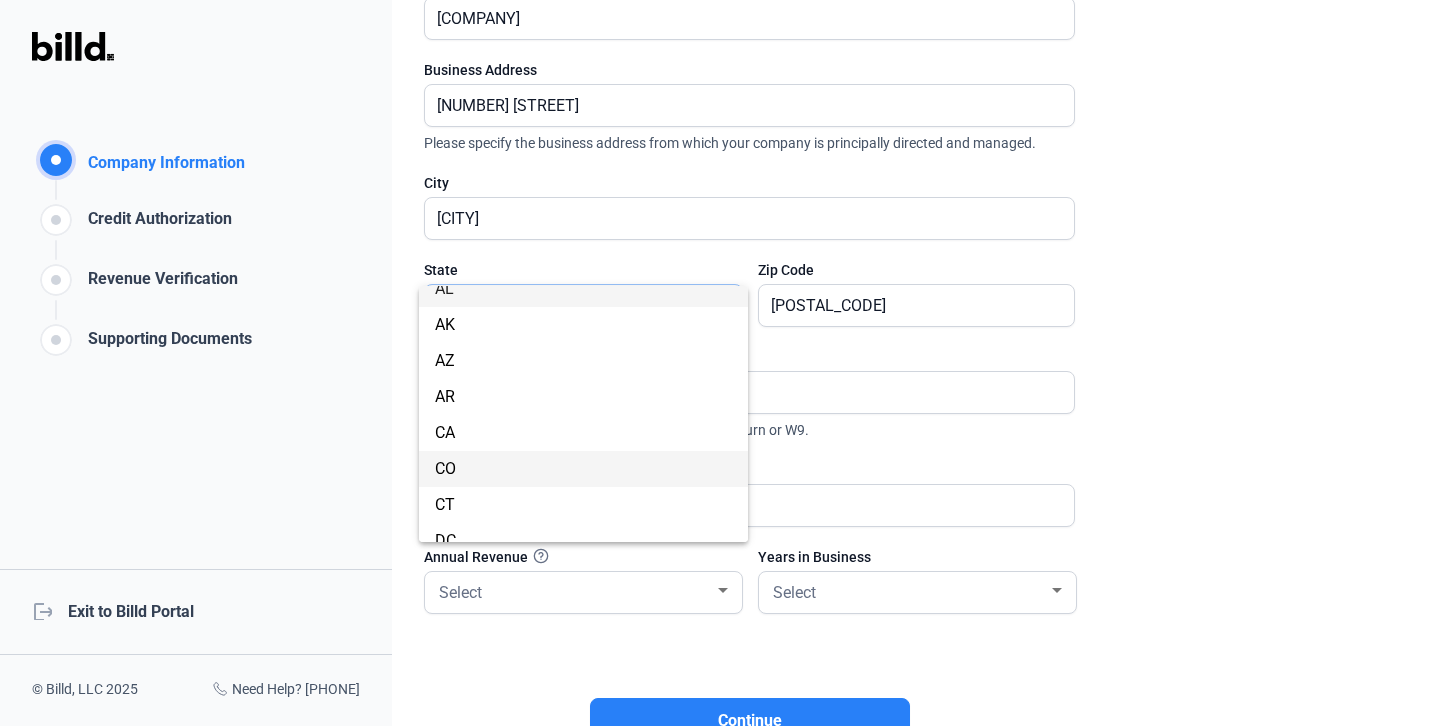 scroll, scrollTop: 1616, scrollLeft: 0, axis: vertical 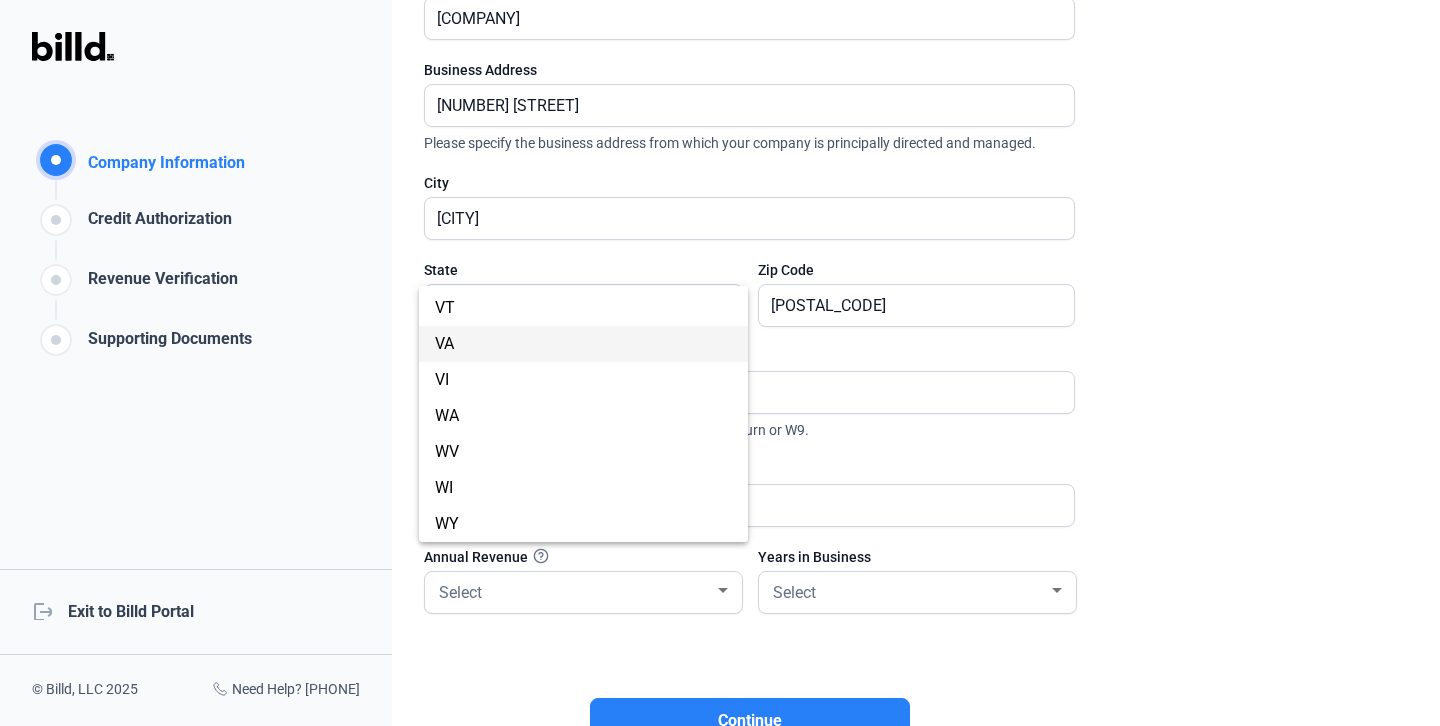 click on "VA" at bounding box center [583, 344] 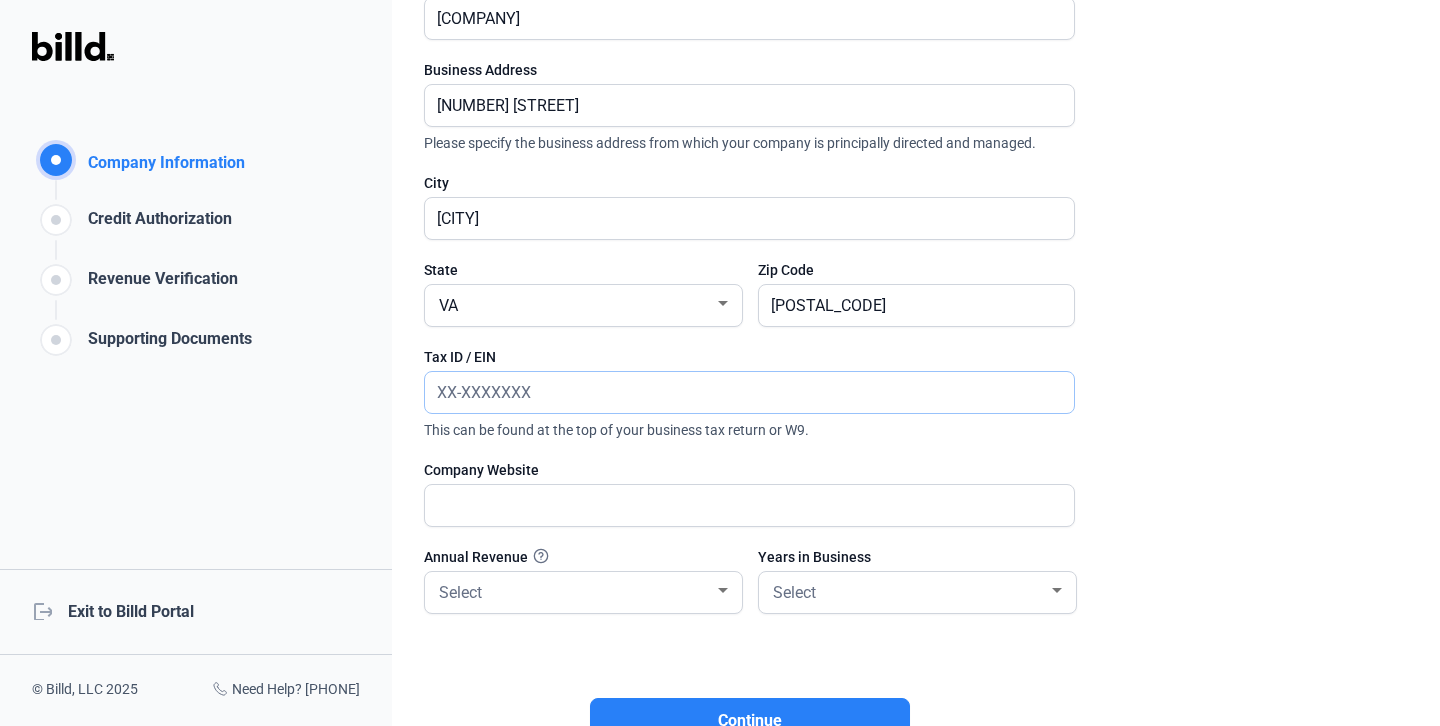 click at bounding box center (738, 392) 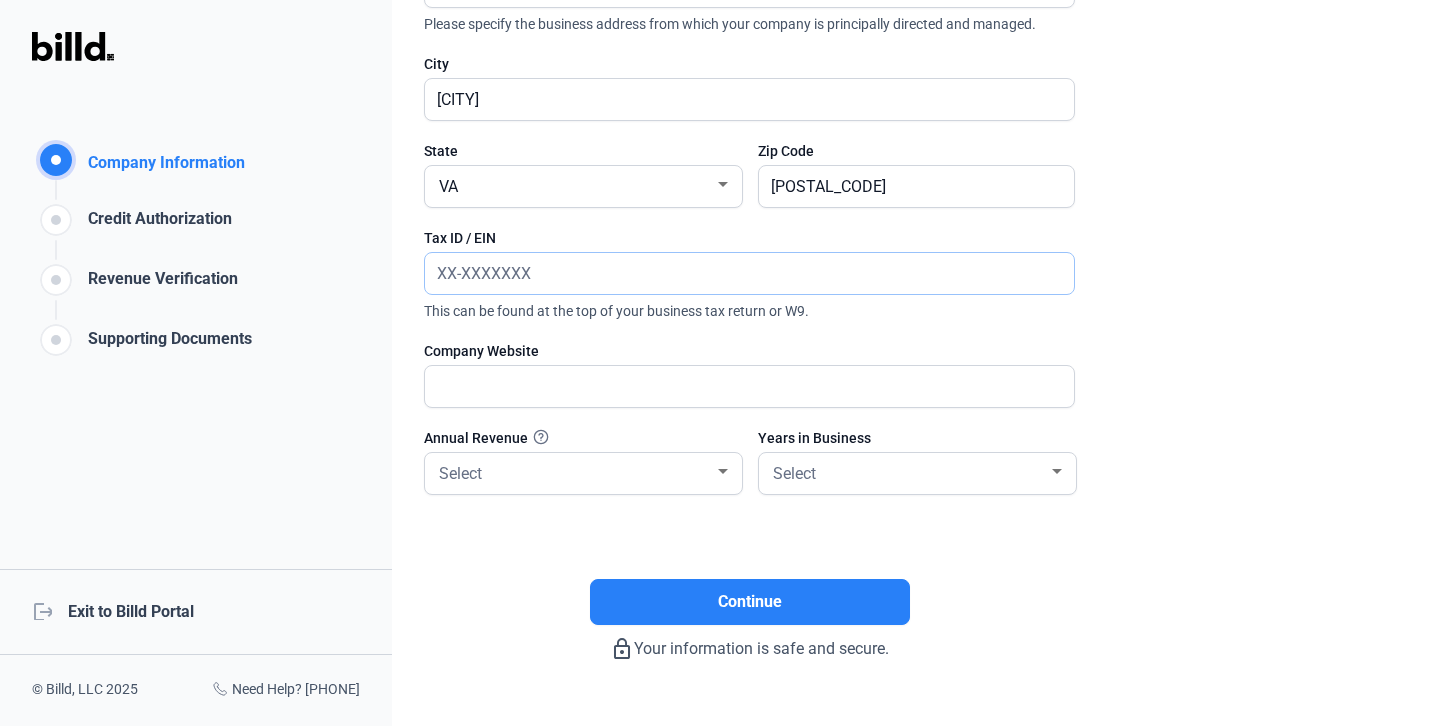 scroll, scrollTop: 332, scrollLeft: 0, axis: vertical 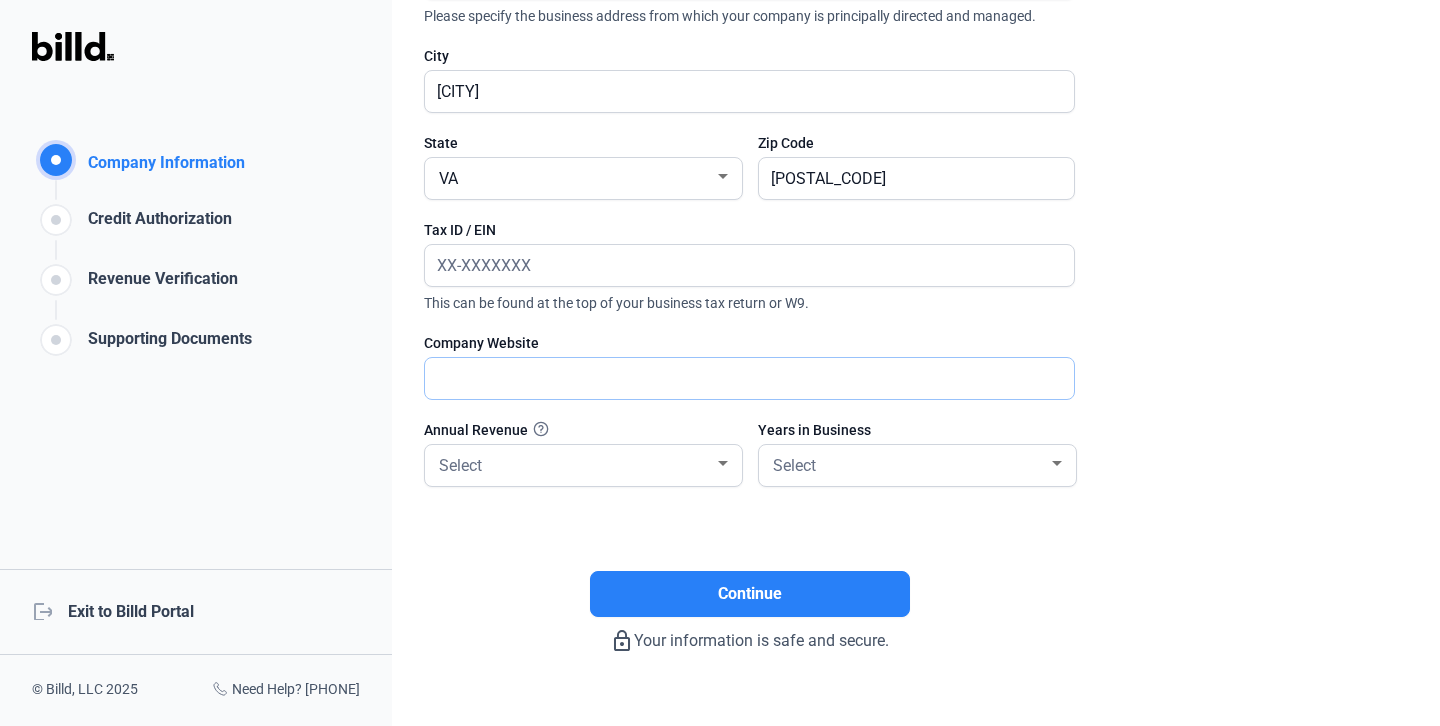 click at bounding box center [749, 378] 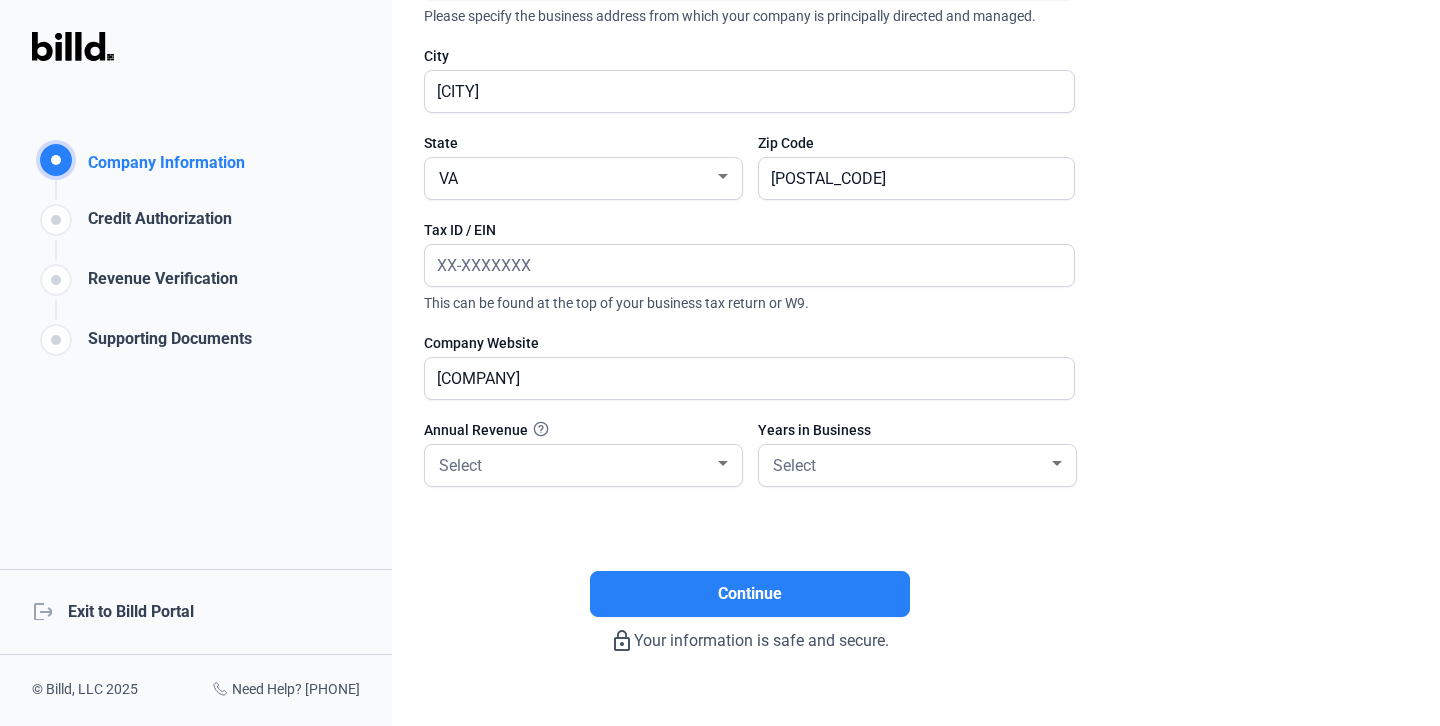 click on "Credit Authorization" 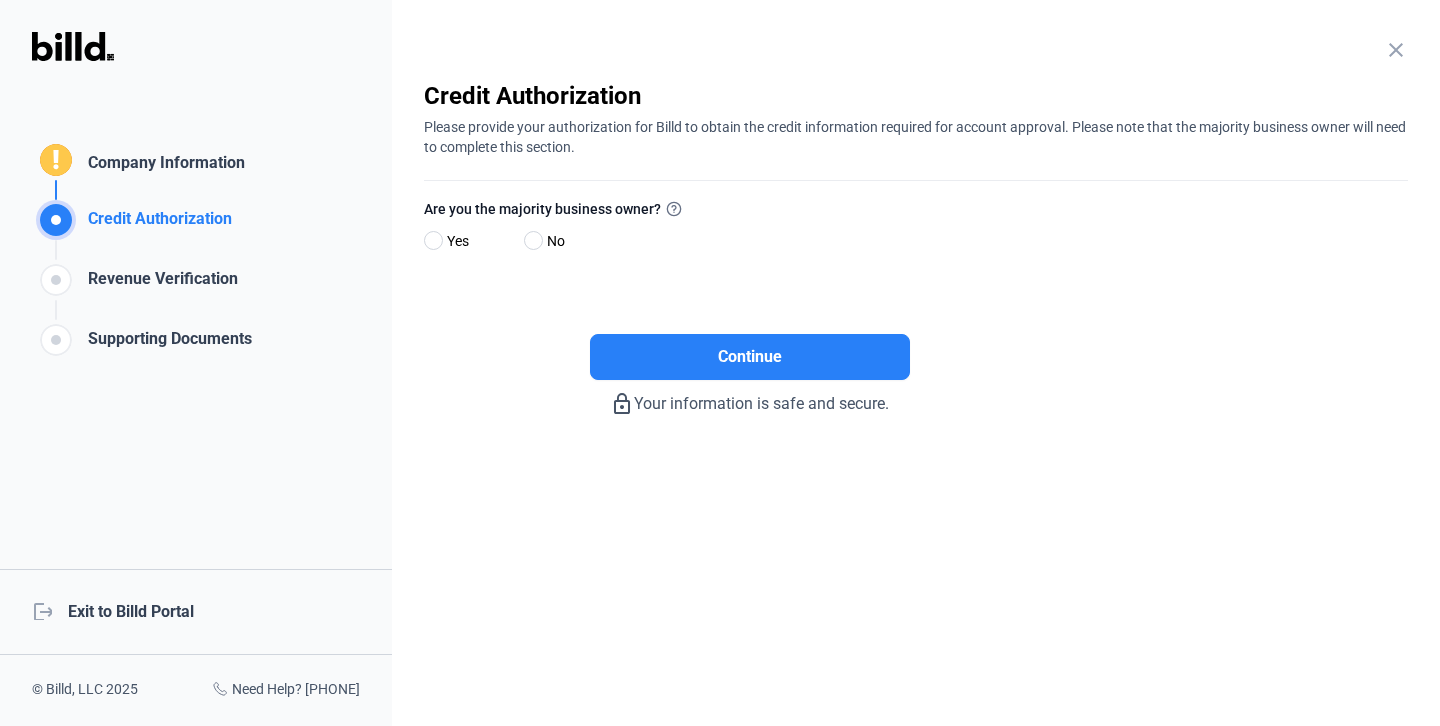 click on "Revenue Verification" 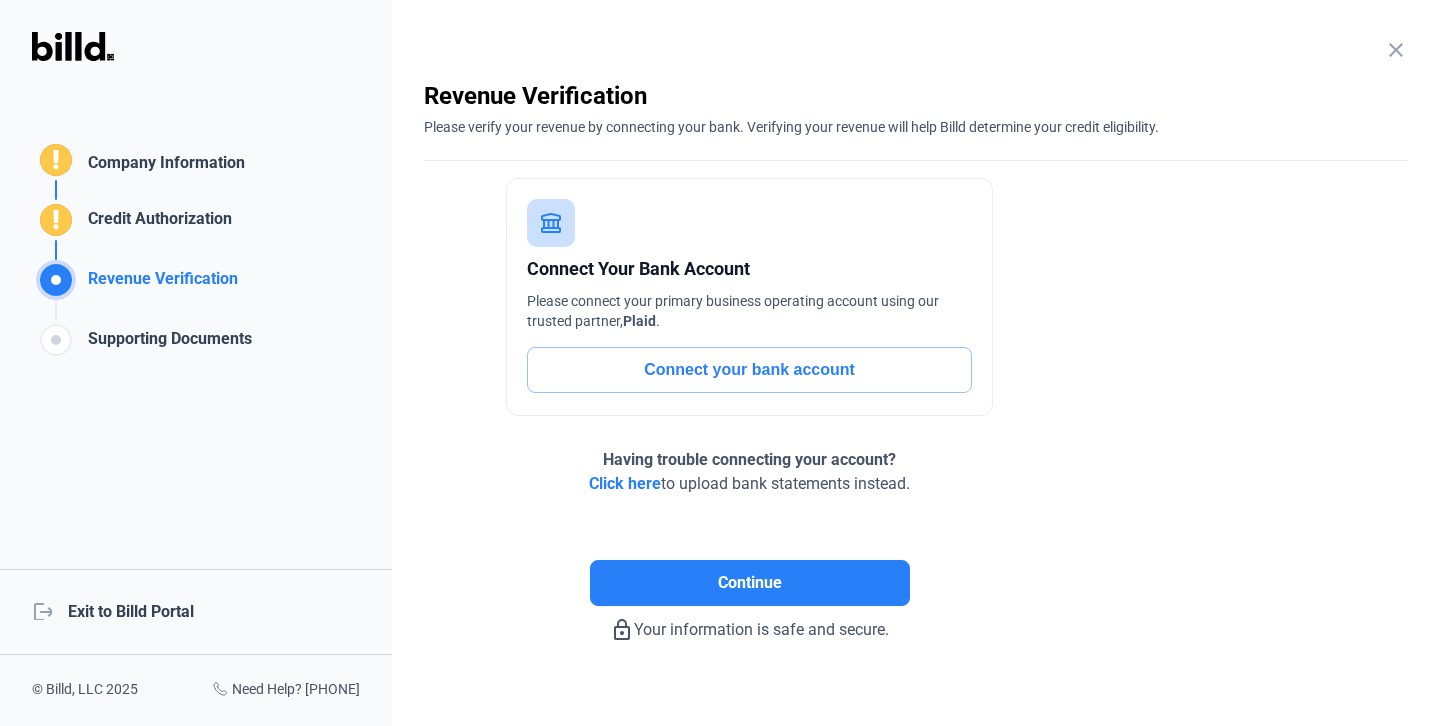 click on "Supporting Documents" 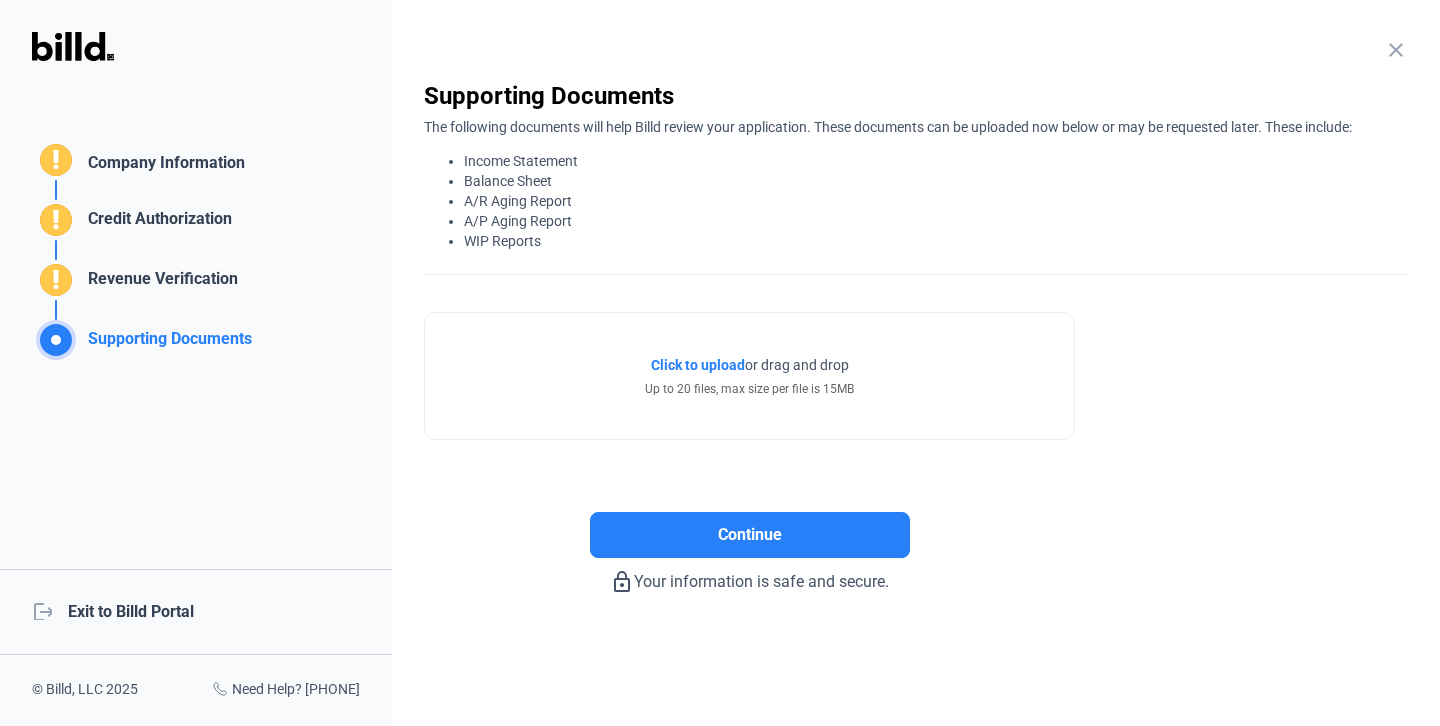 click on "Company Information" 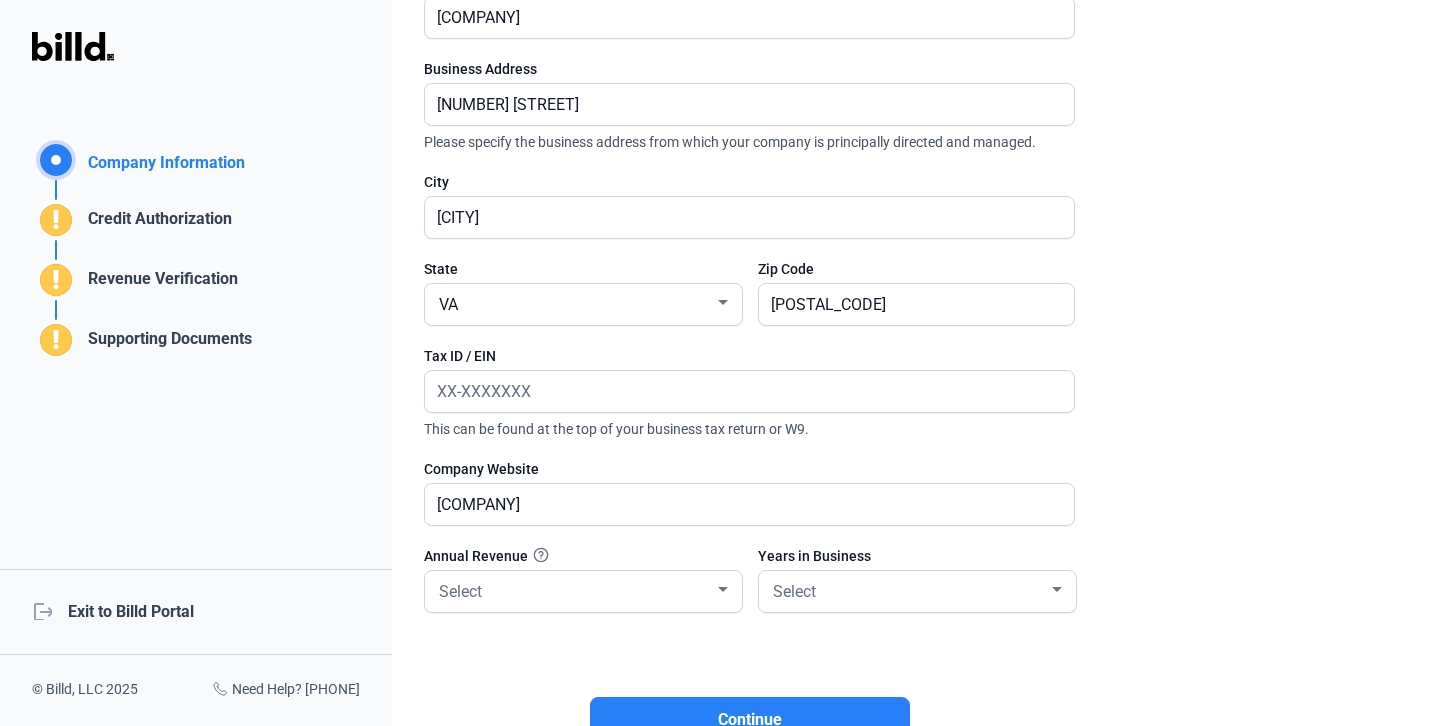 scroll, scrollTop: 207, scrollLeft: 0, axis: vertical 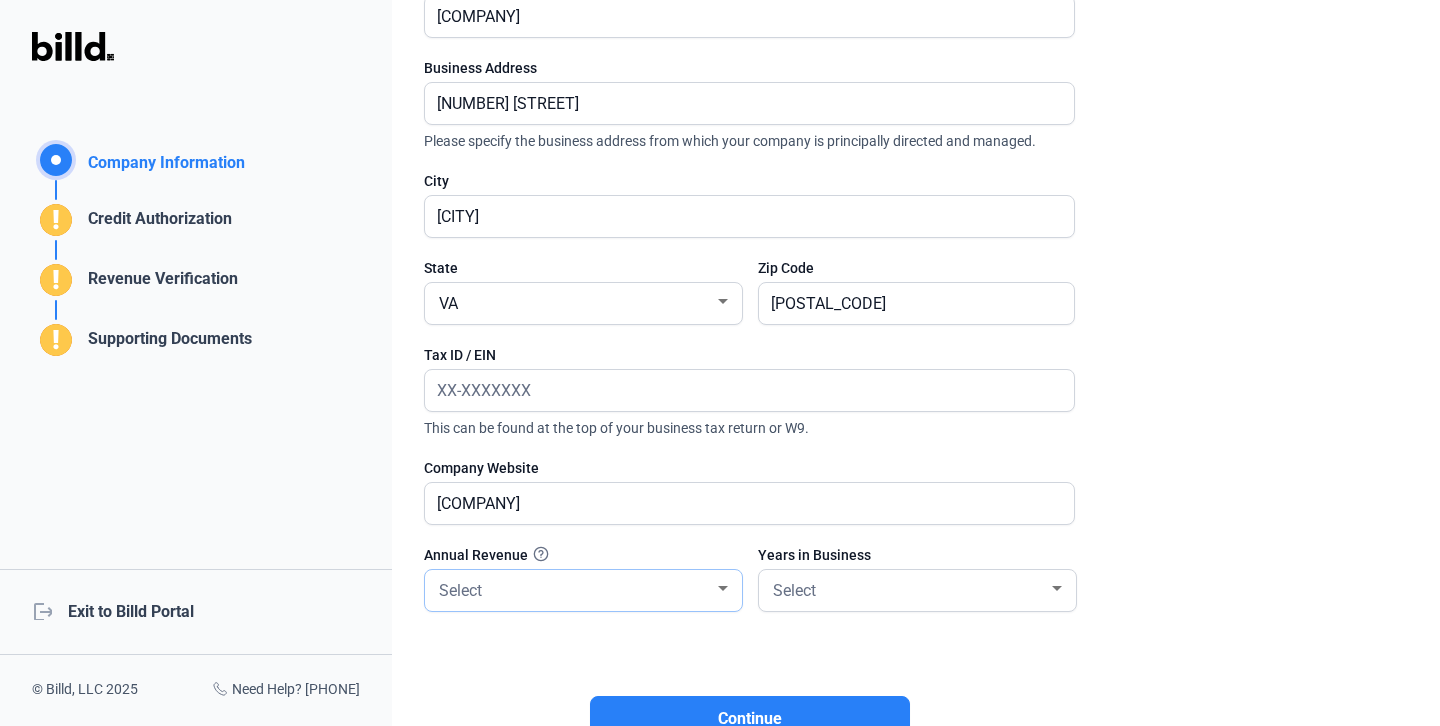 click on "Select" 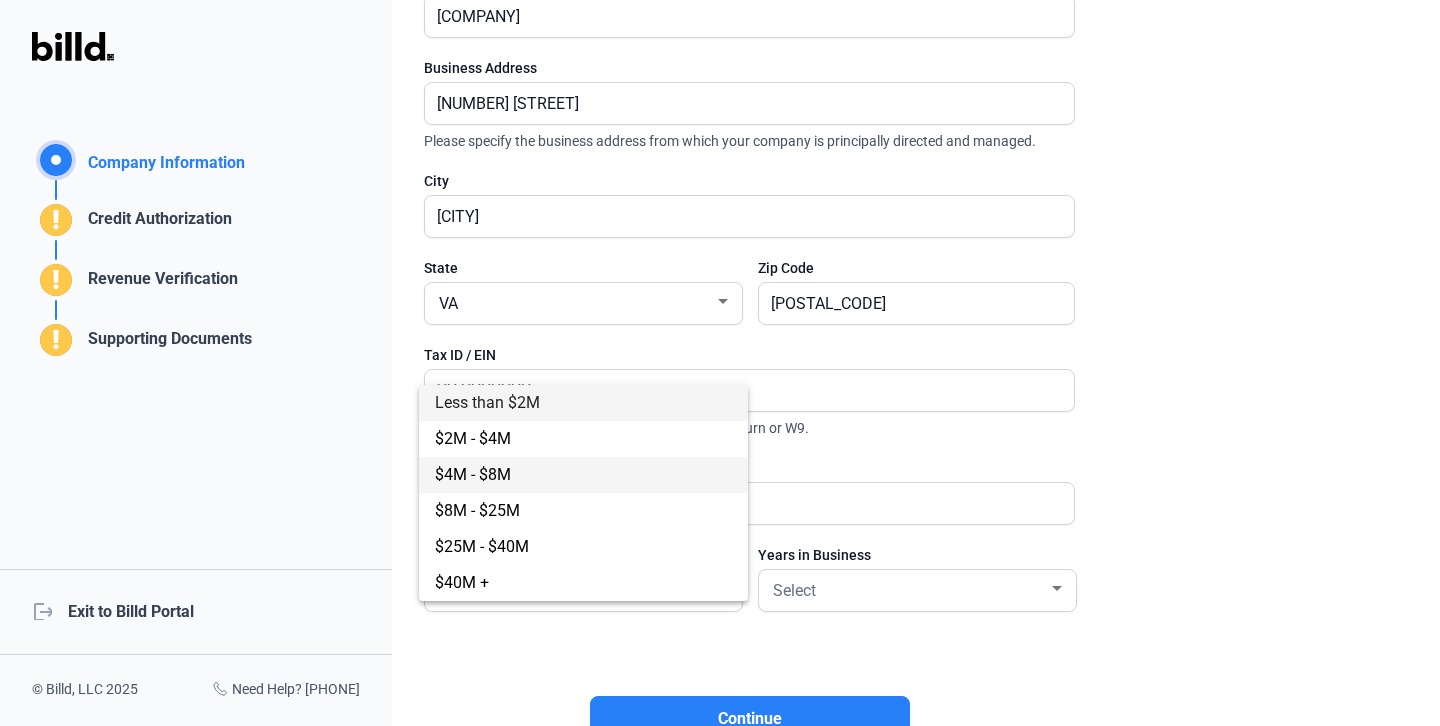 click on "$4M - $8M" at bounding box center [583, 475] 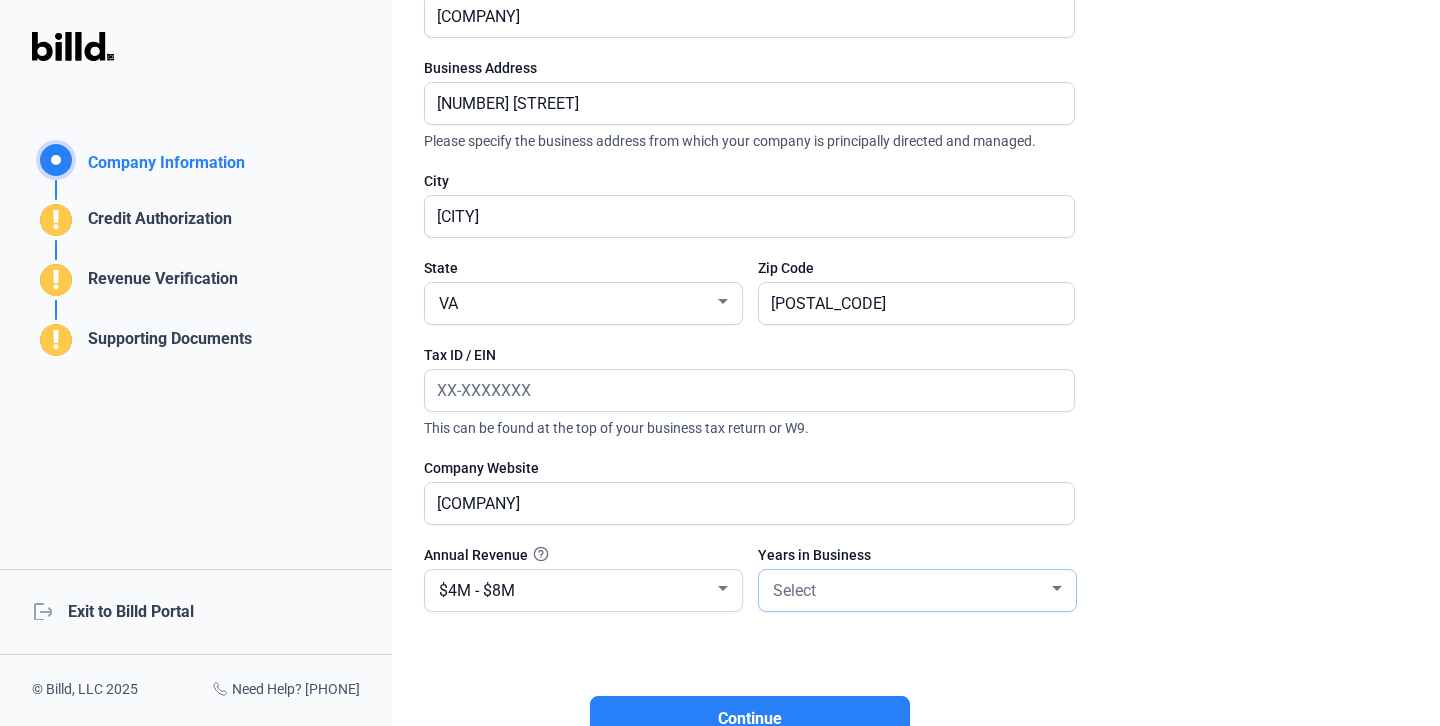 click on "Select" at bounding box center (908, 589) 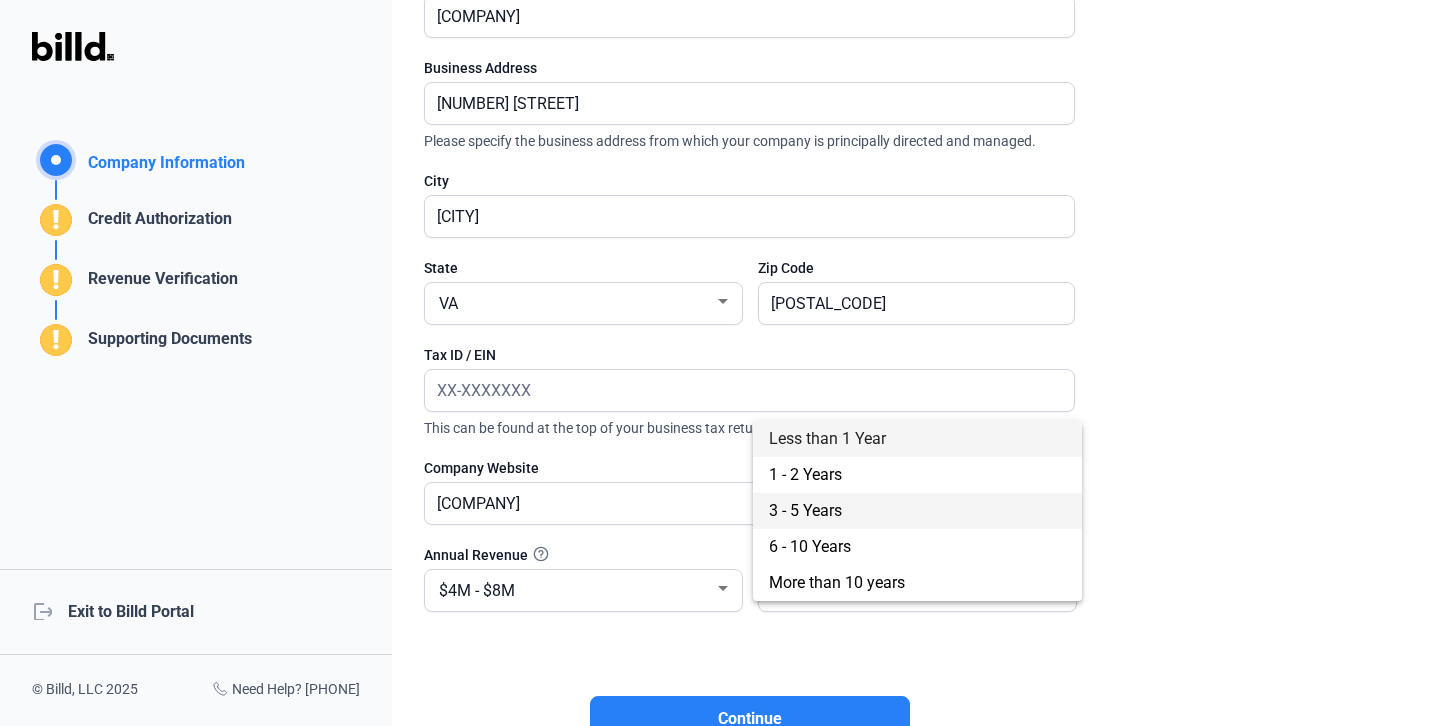 click on "3 - 5 Years" at bounding box center (917, 511) 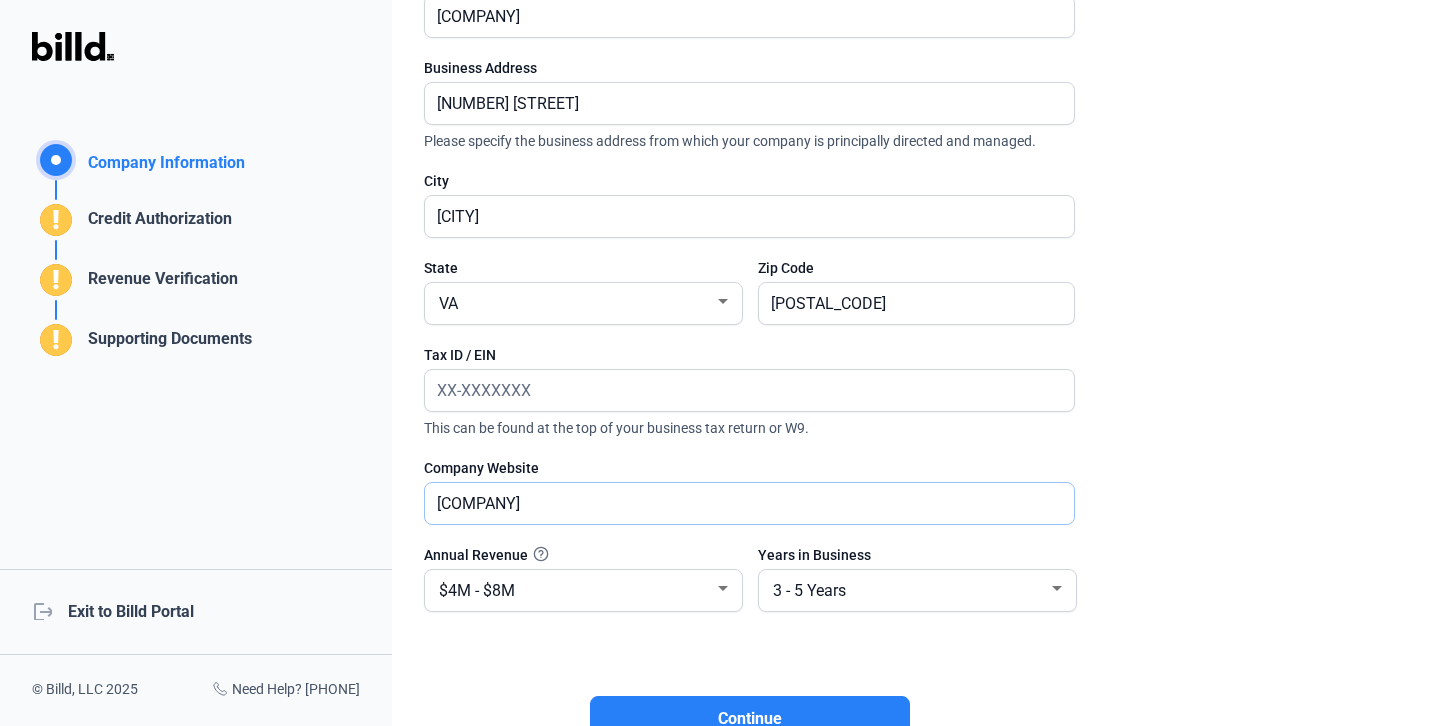 click on "Central" at bounding box center (738, 503) 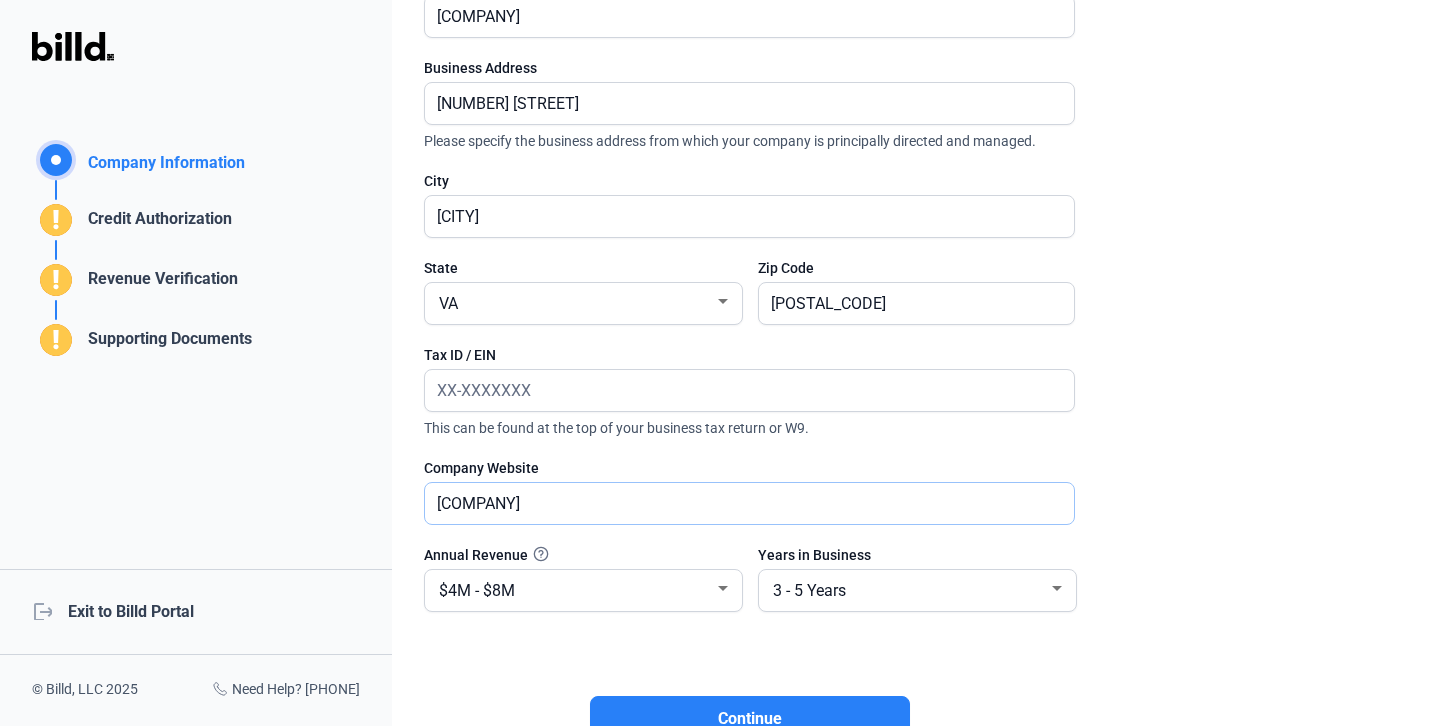 click on "Central" at bounding box center [749, 503] 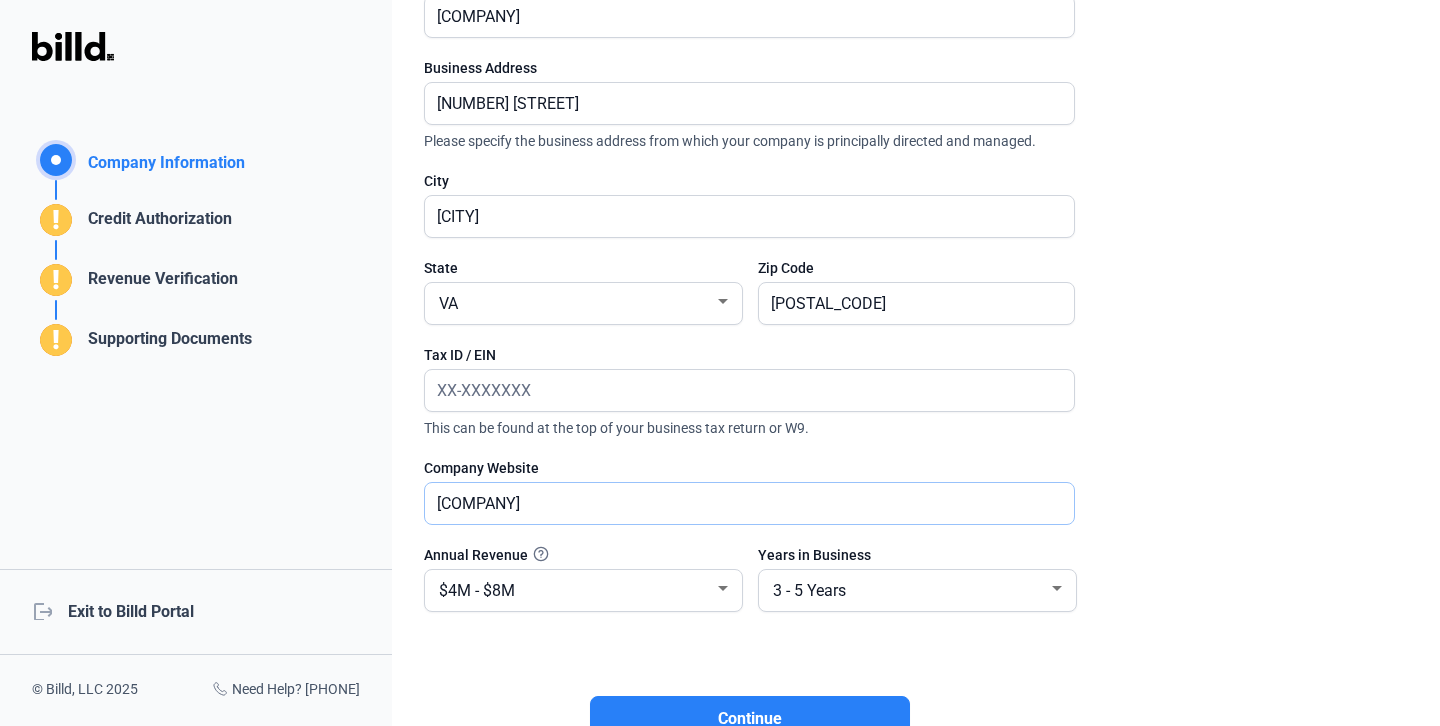 type on "Centralconstructionusa.com" 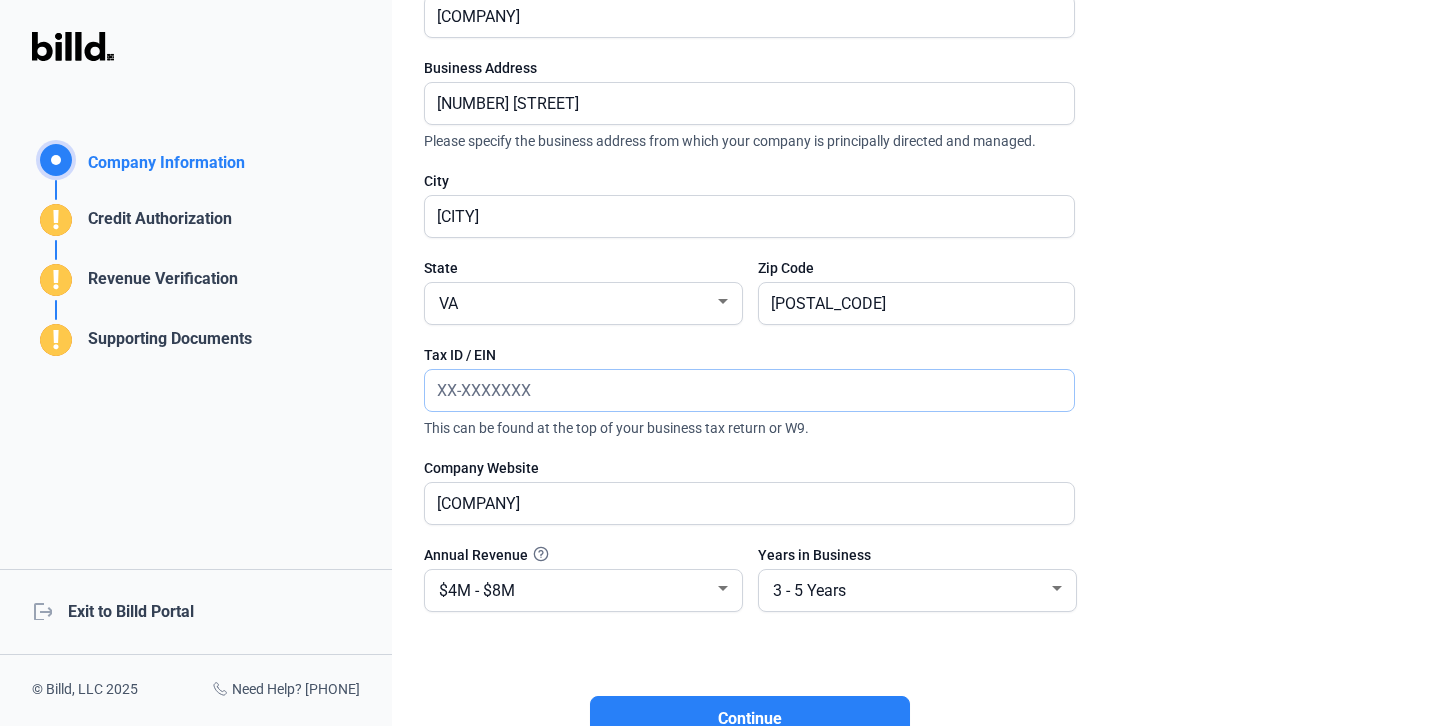 click at bounding box center (749, 390) 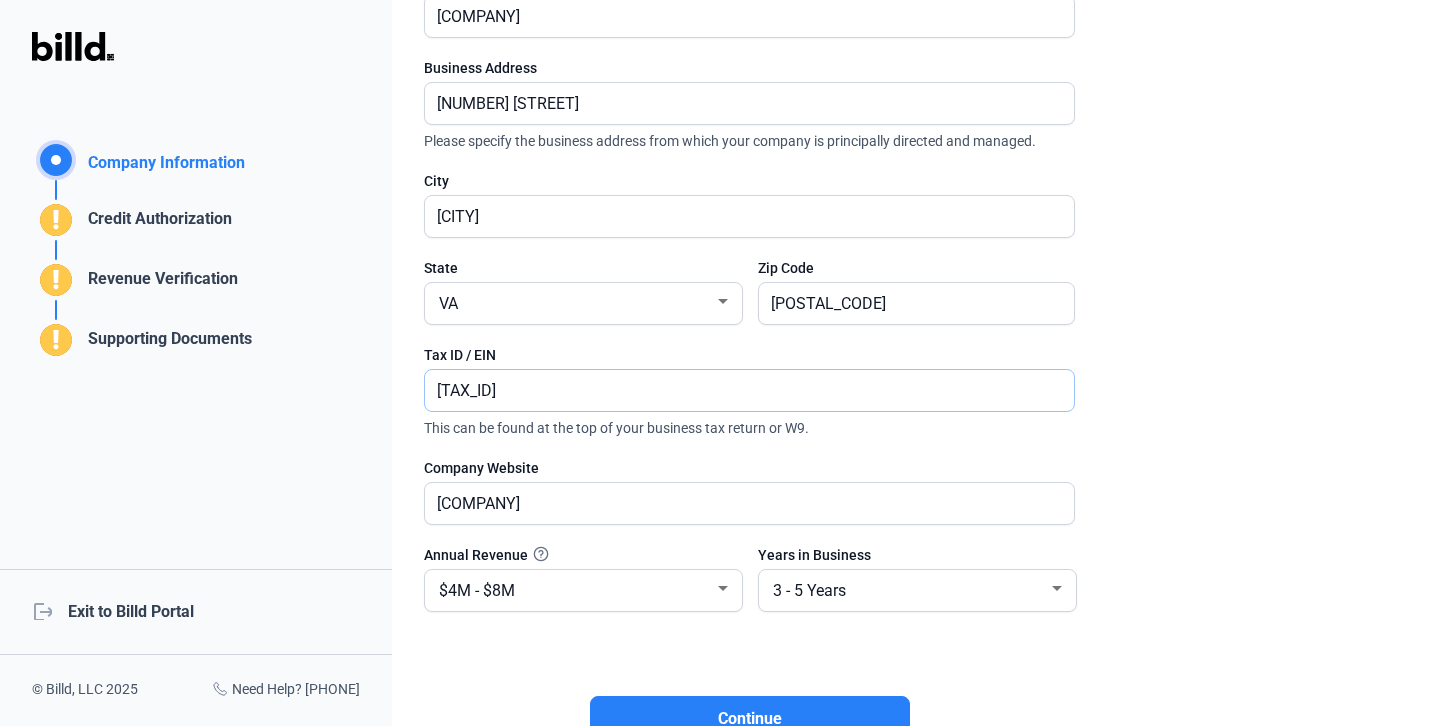 type on "85-1489724" 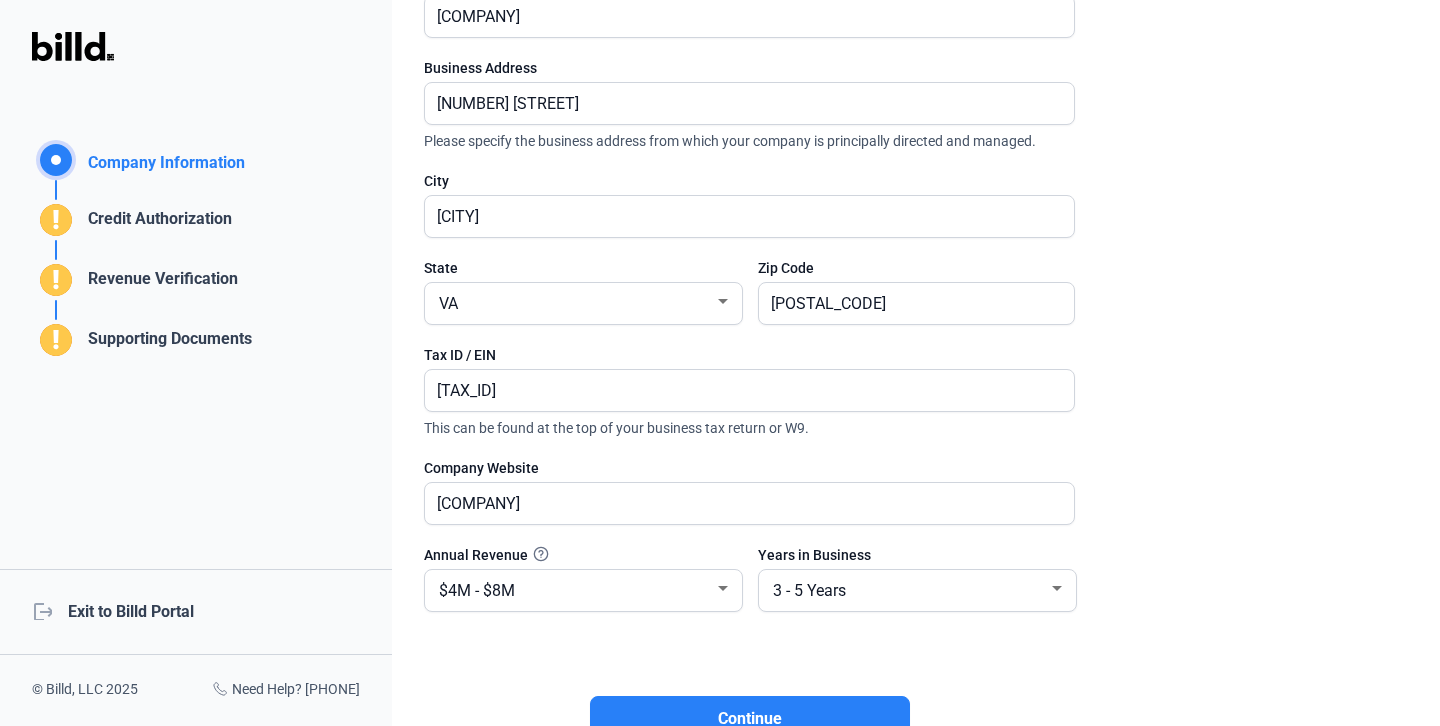 click on "close  Company Information   Please enter your company information below.   Business Name  Central Construction LLC  Business Address  2400 Old Brick Rd Ste 171 Please specify the business address from which your company is principally directed and managed.  City  Richmond  State  VA  Zip Code  23060  Tax ID / EIN  85-1489724 This can be found at the top of your business tax return or W9.  Company Website  Centralconstructionusa.com  Annual Revenue  $4M - $8M  Years in Business  3 - 5 Years  Continue  lock_outline  Your information is safe and secure." 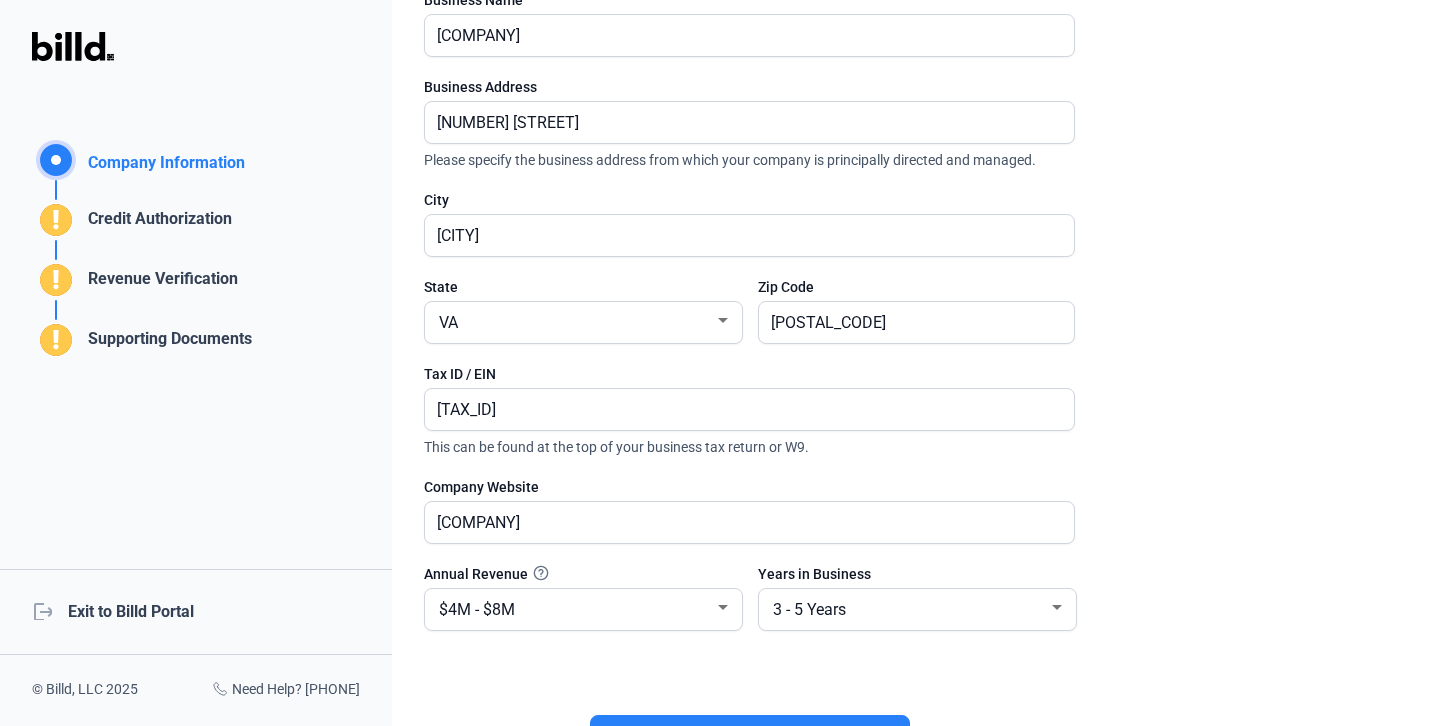 scroll, scrollTop: 369, scrollLeft: 0, axis: vertical 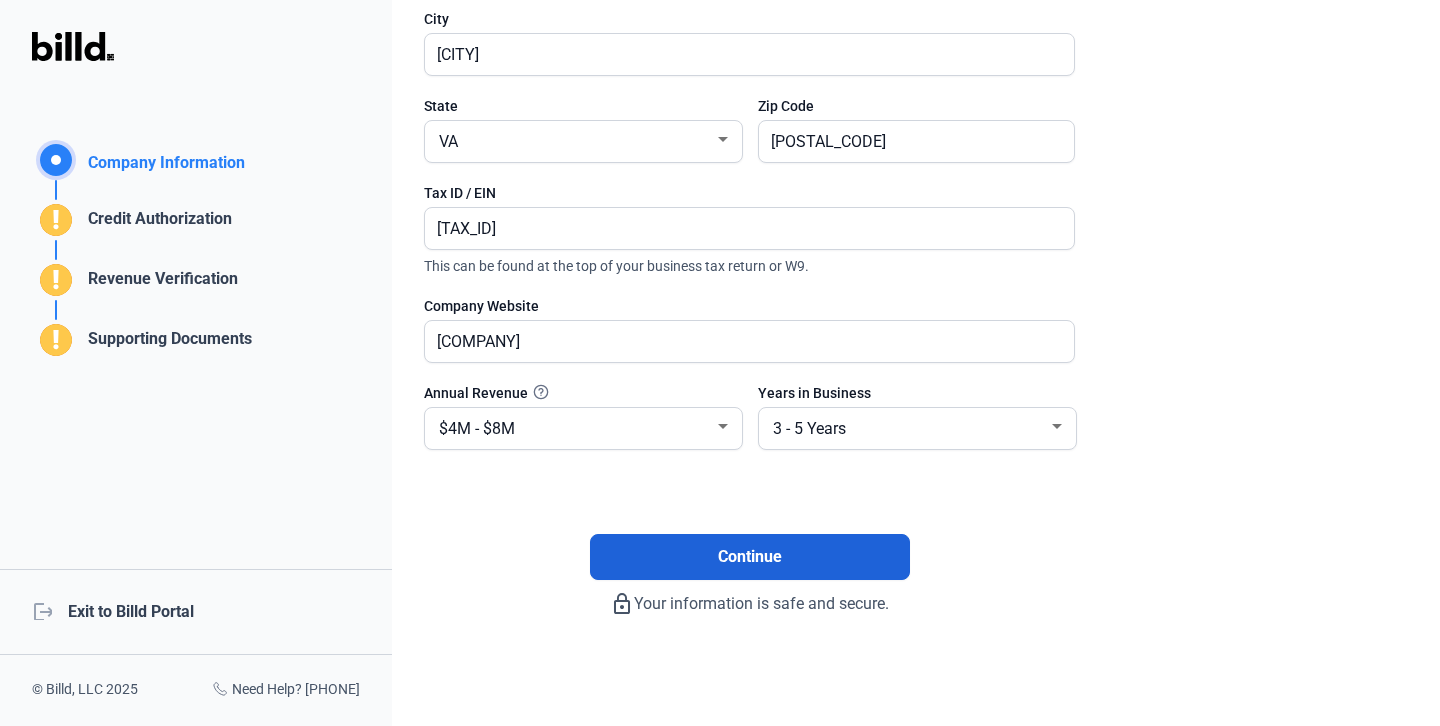 click on "Continue" 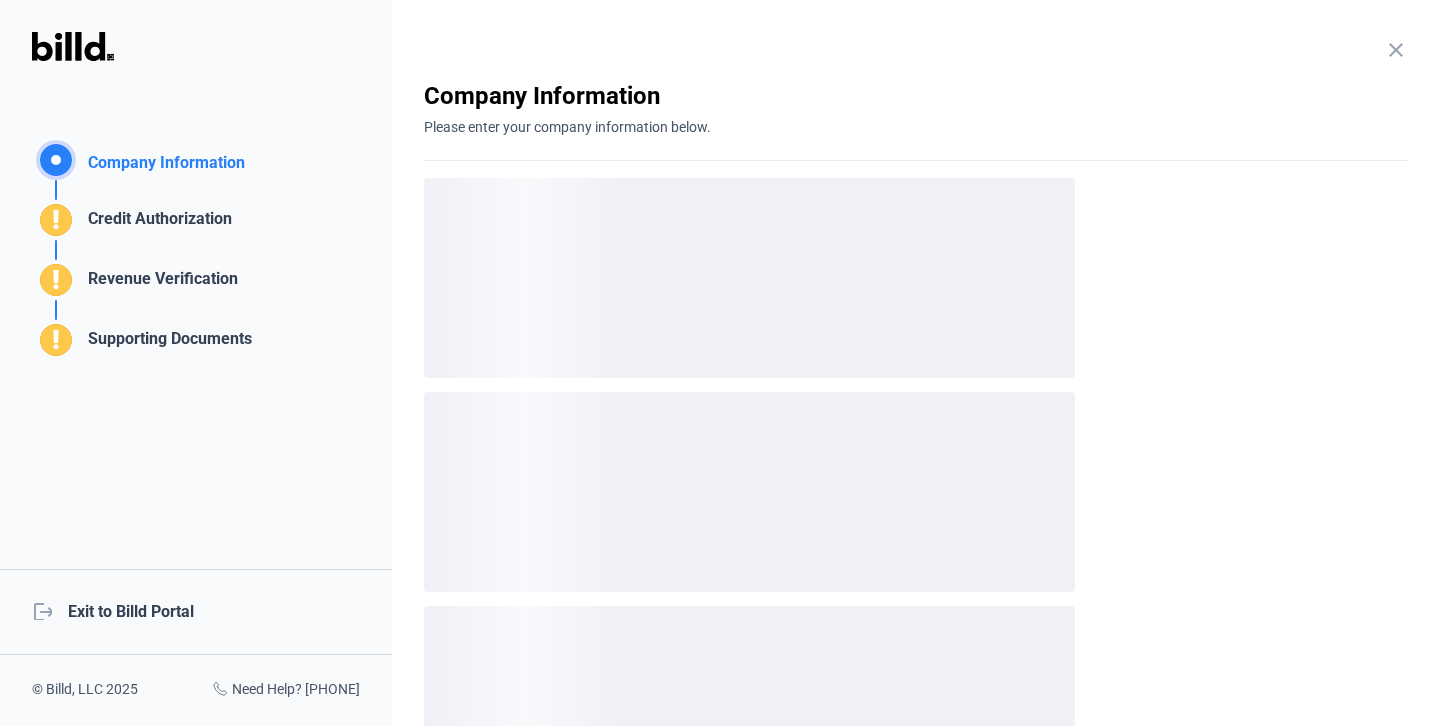 scroll, scrollTop: 0, scrollLeft: 0, axis: both 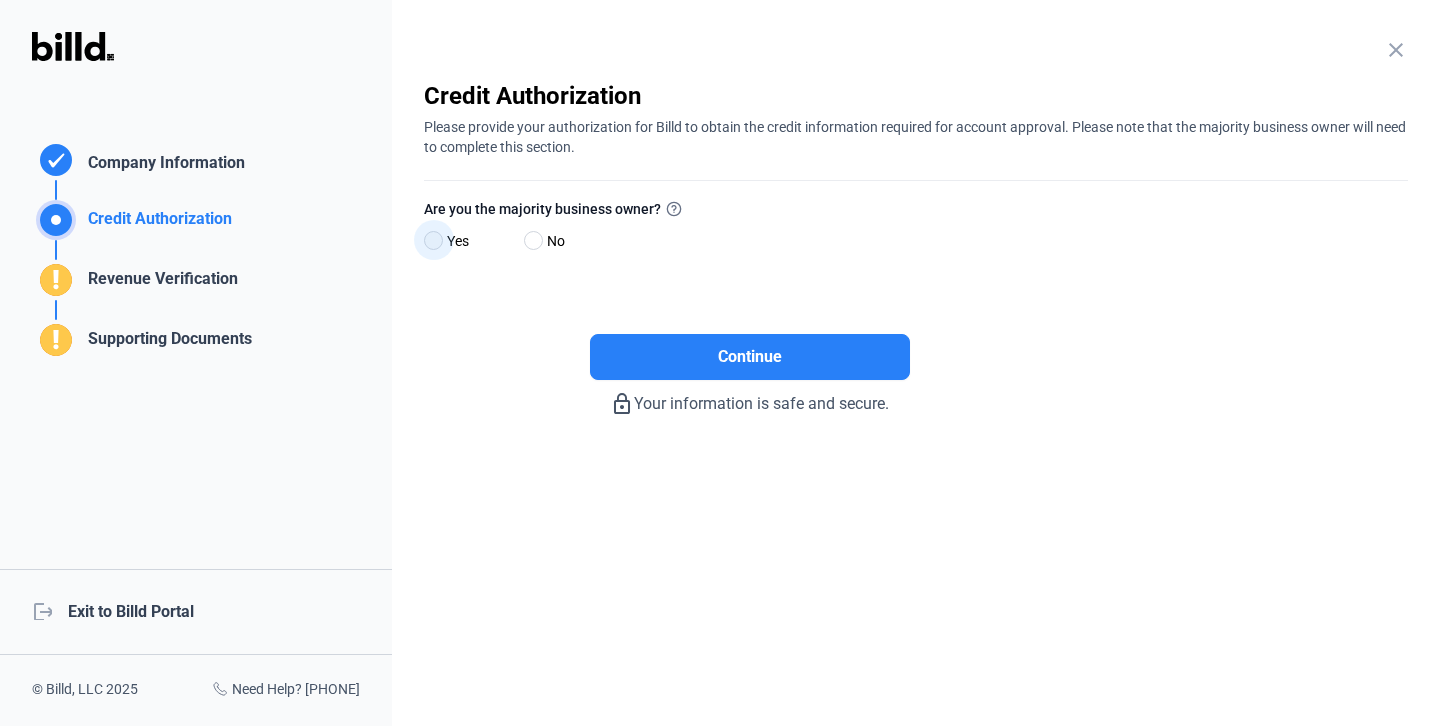 click at bounding box center (433, 240) 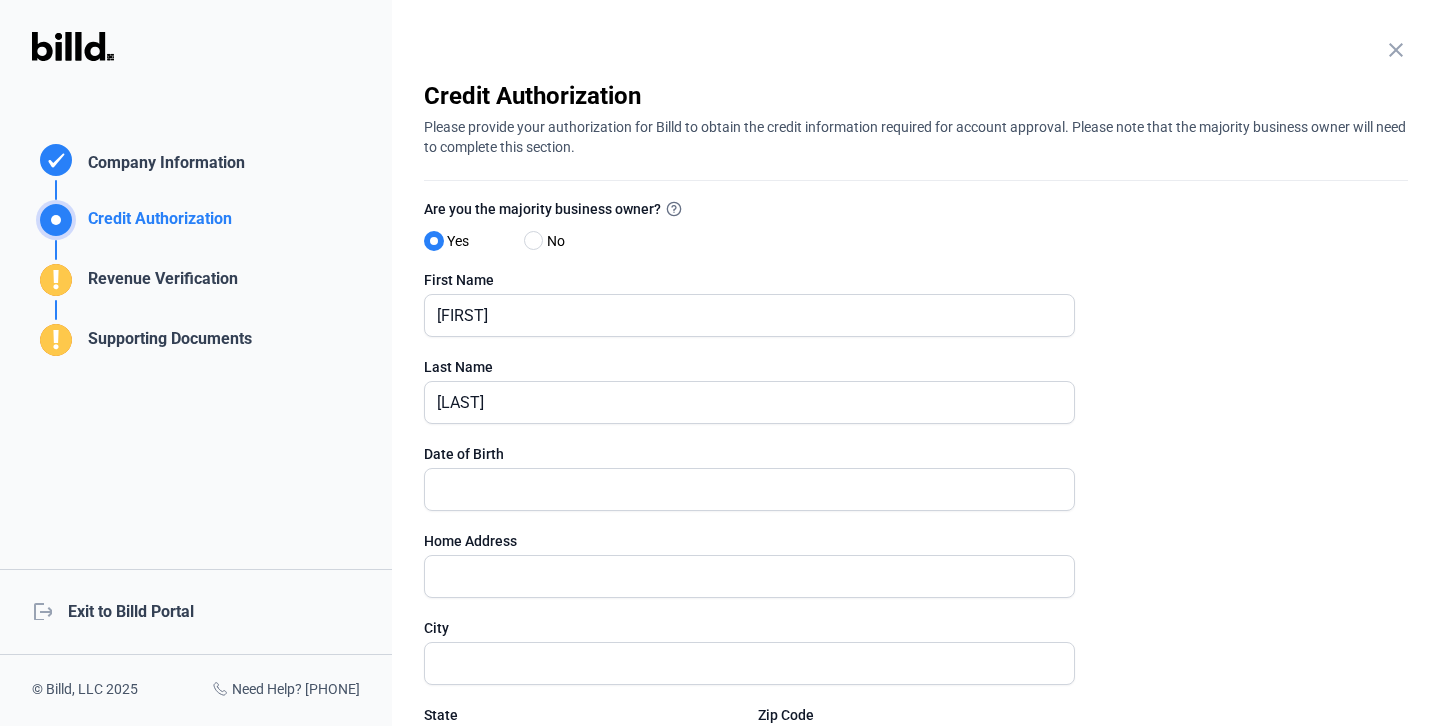 scroll, scrollTop: 240, scrollLeft: 0, axis: vertical 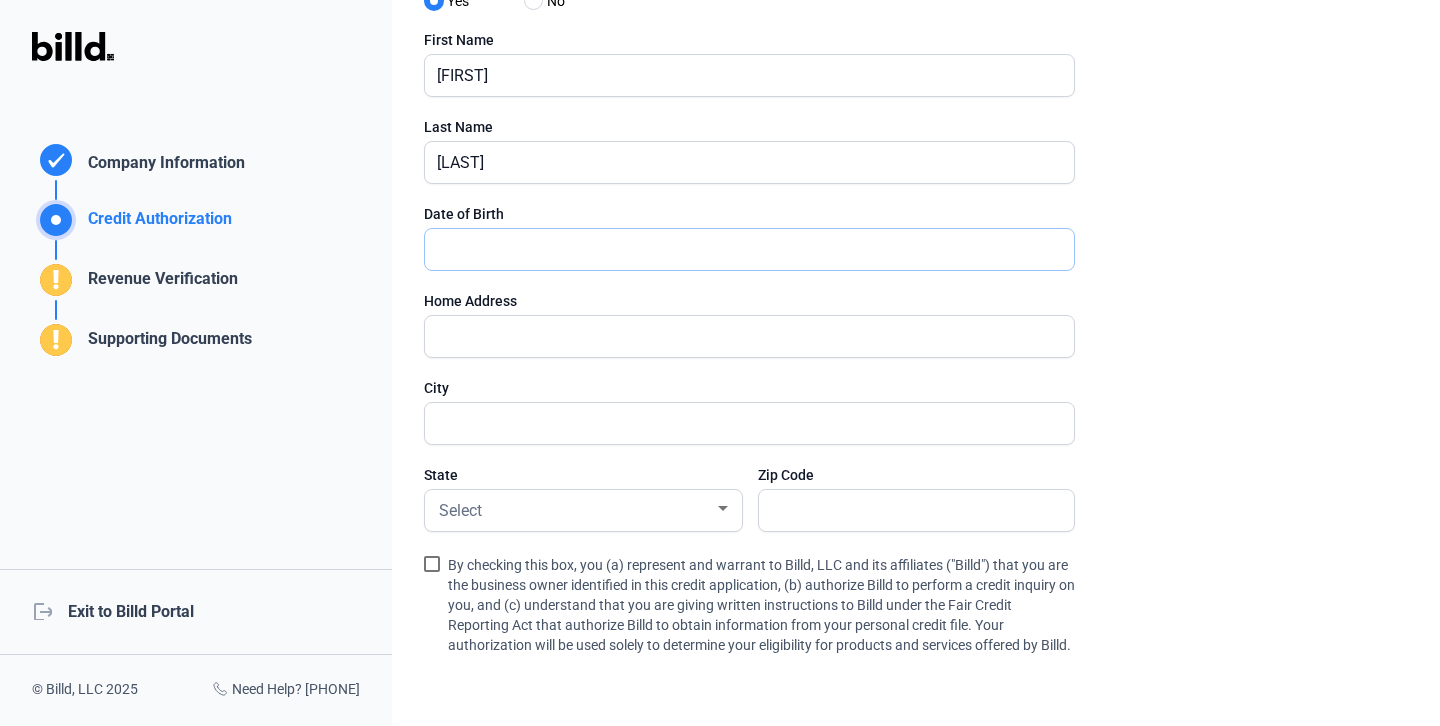 click at bounding box center (749, 249) 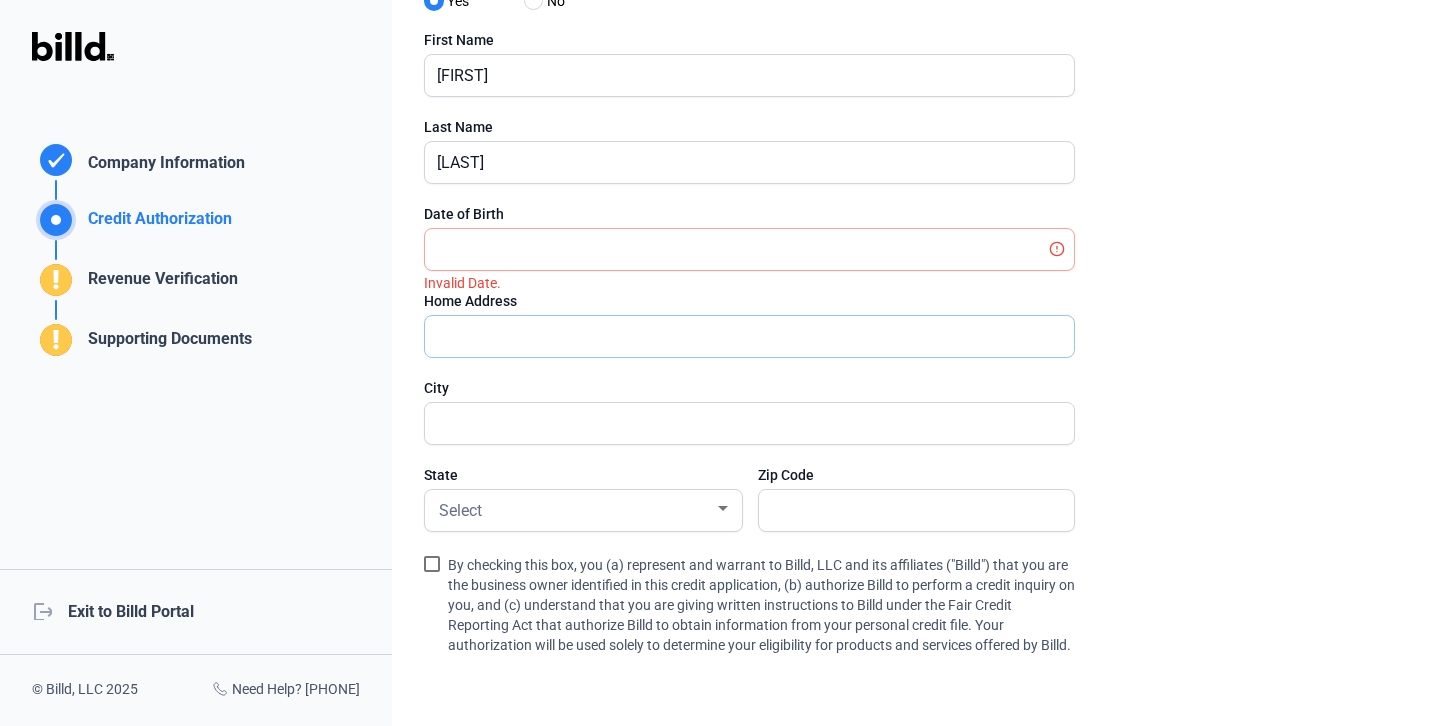 click at bounding box center (749, 336) 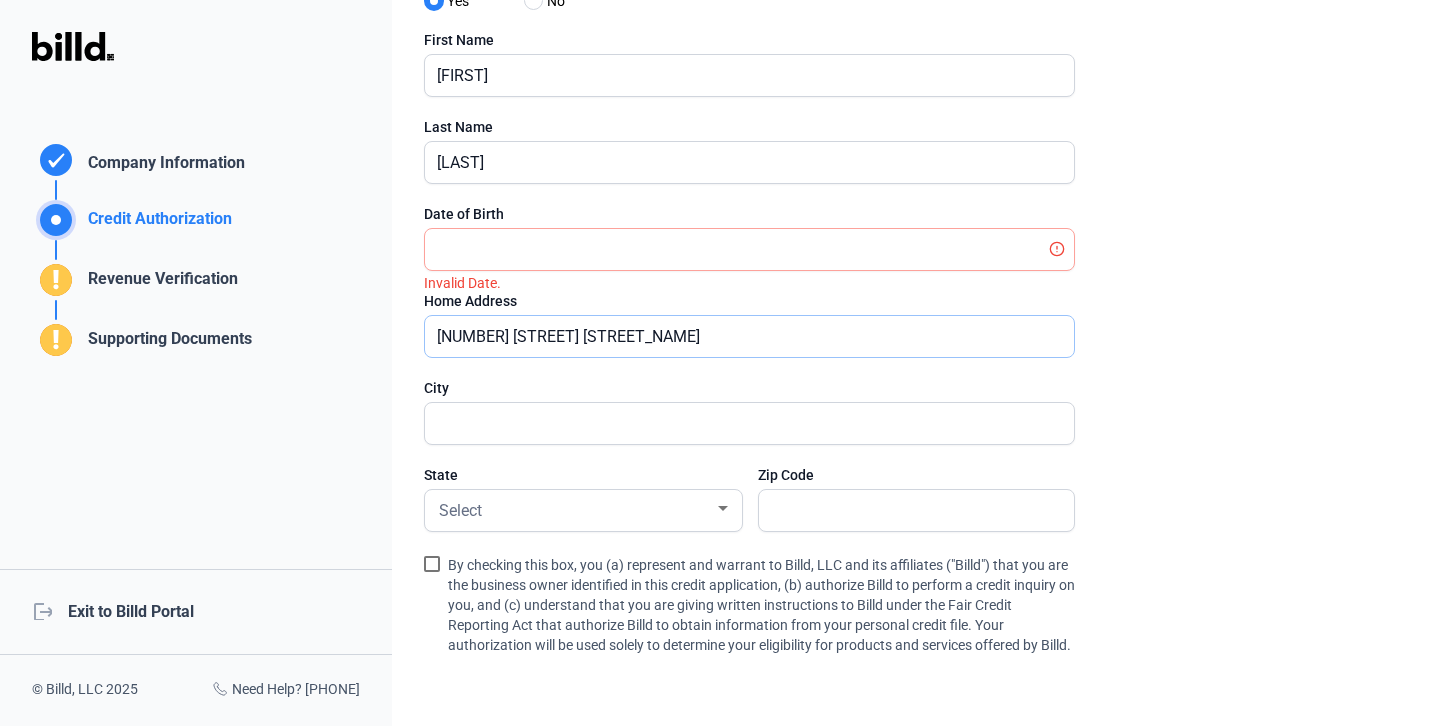 type on "8189 Carriage Homes Drive" 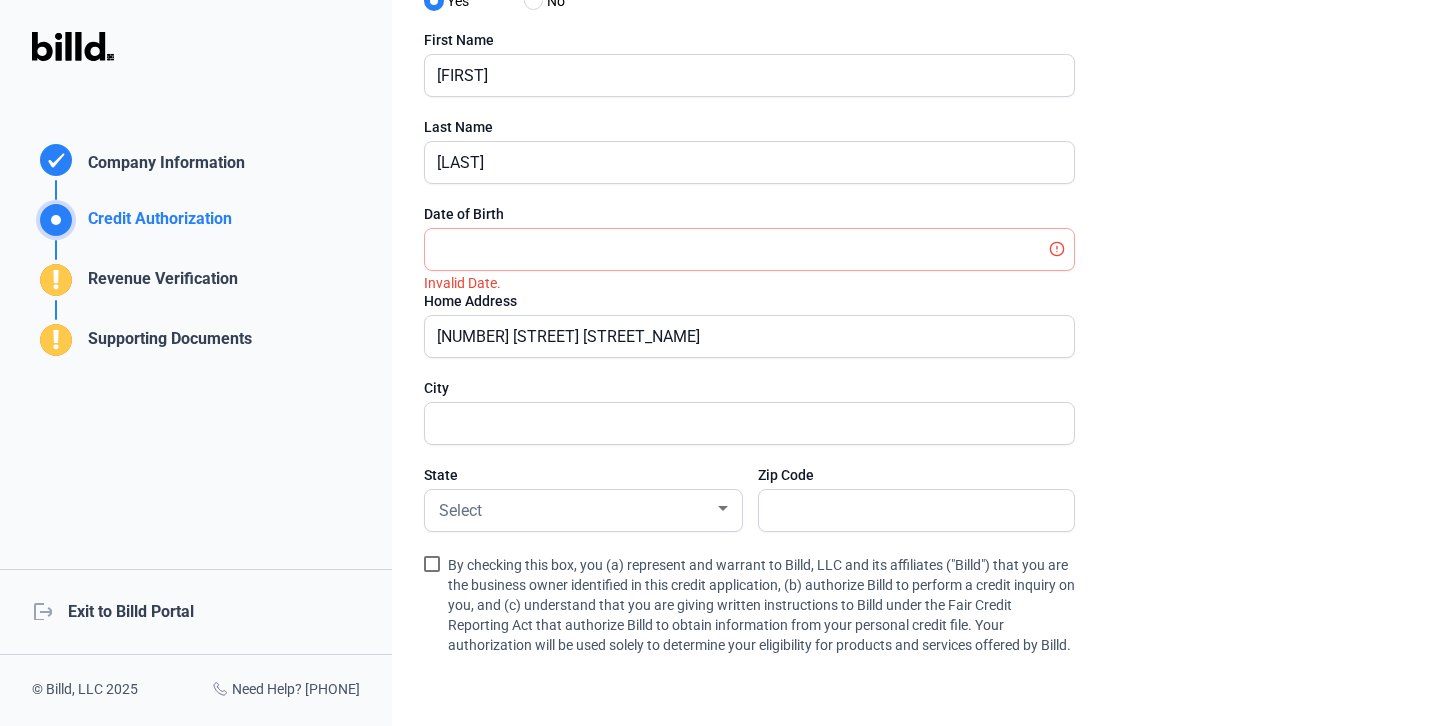 click 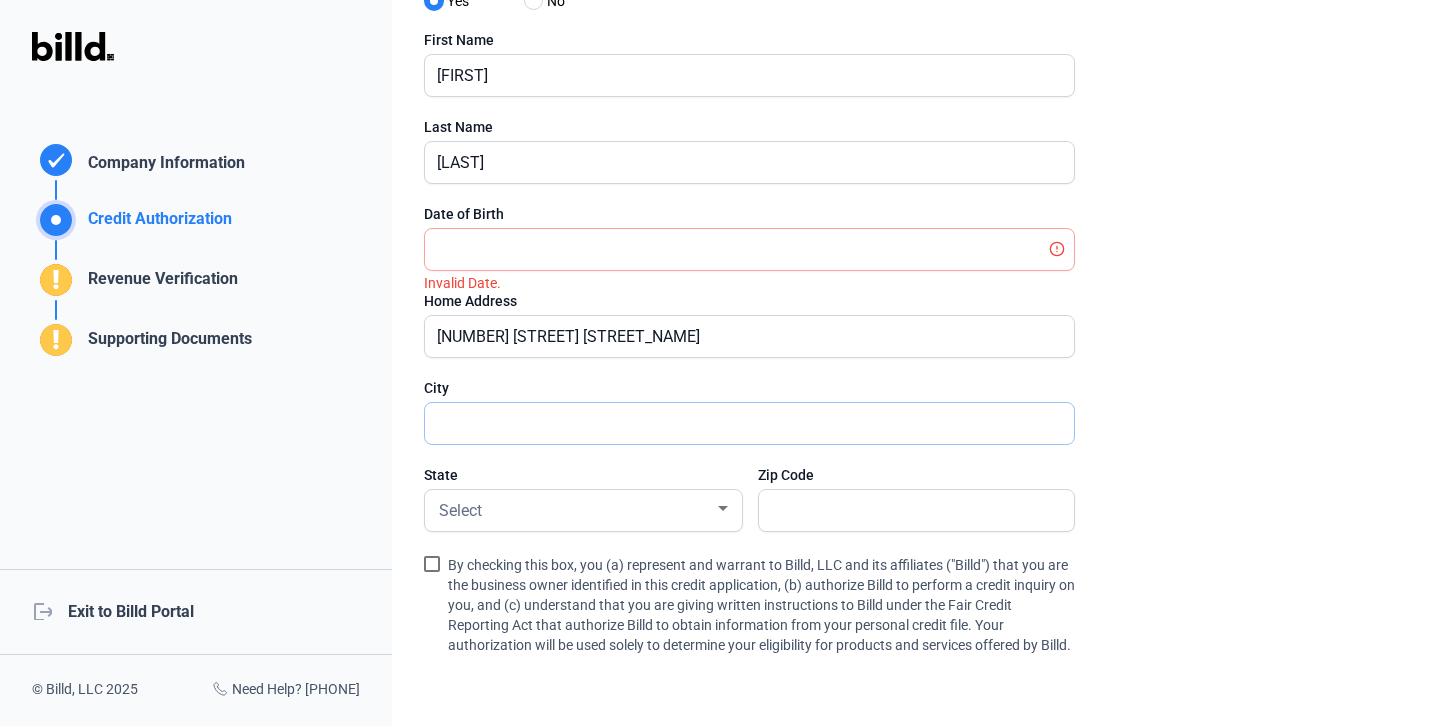 click at bounding box center (738, 423) 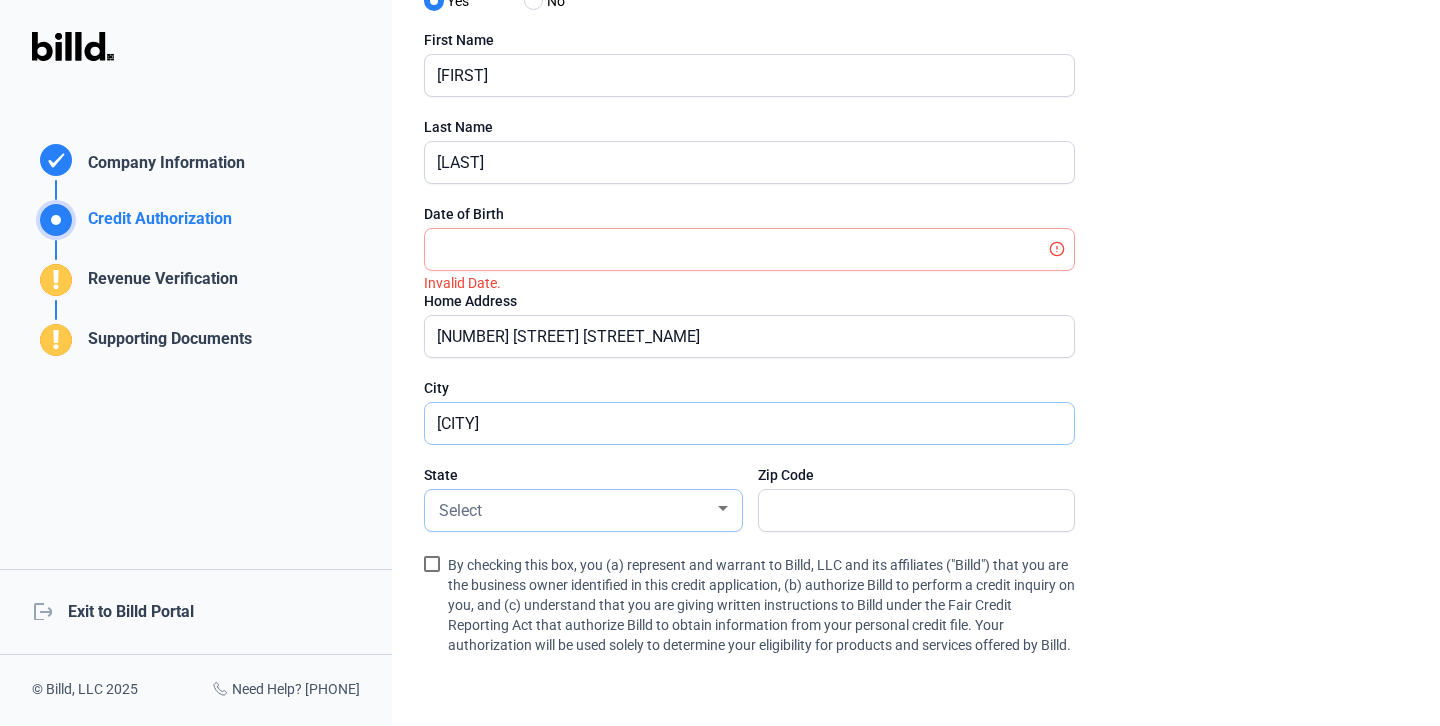 type on "[CITY]" 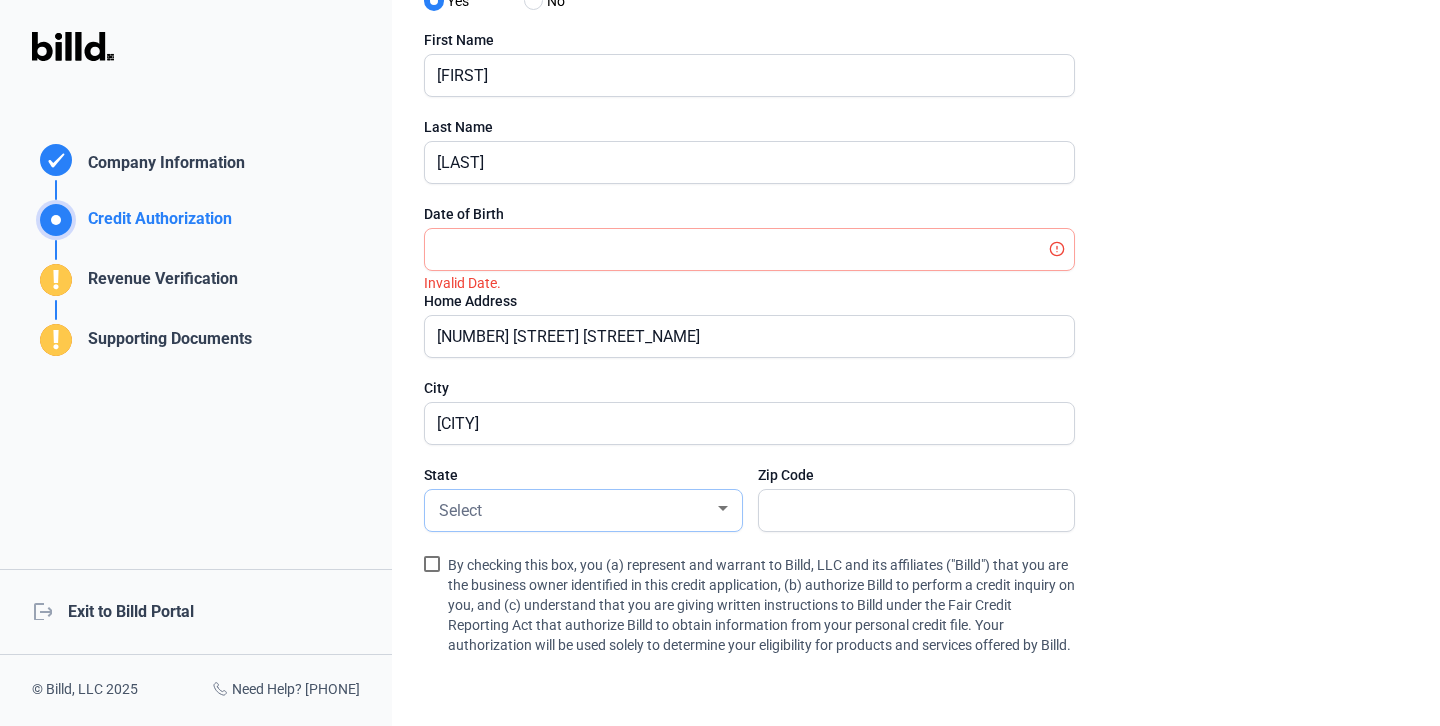 click on "Select" at bounding box center (460, 510) 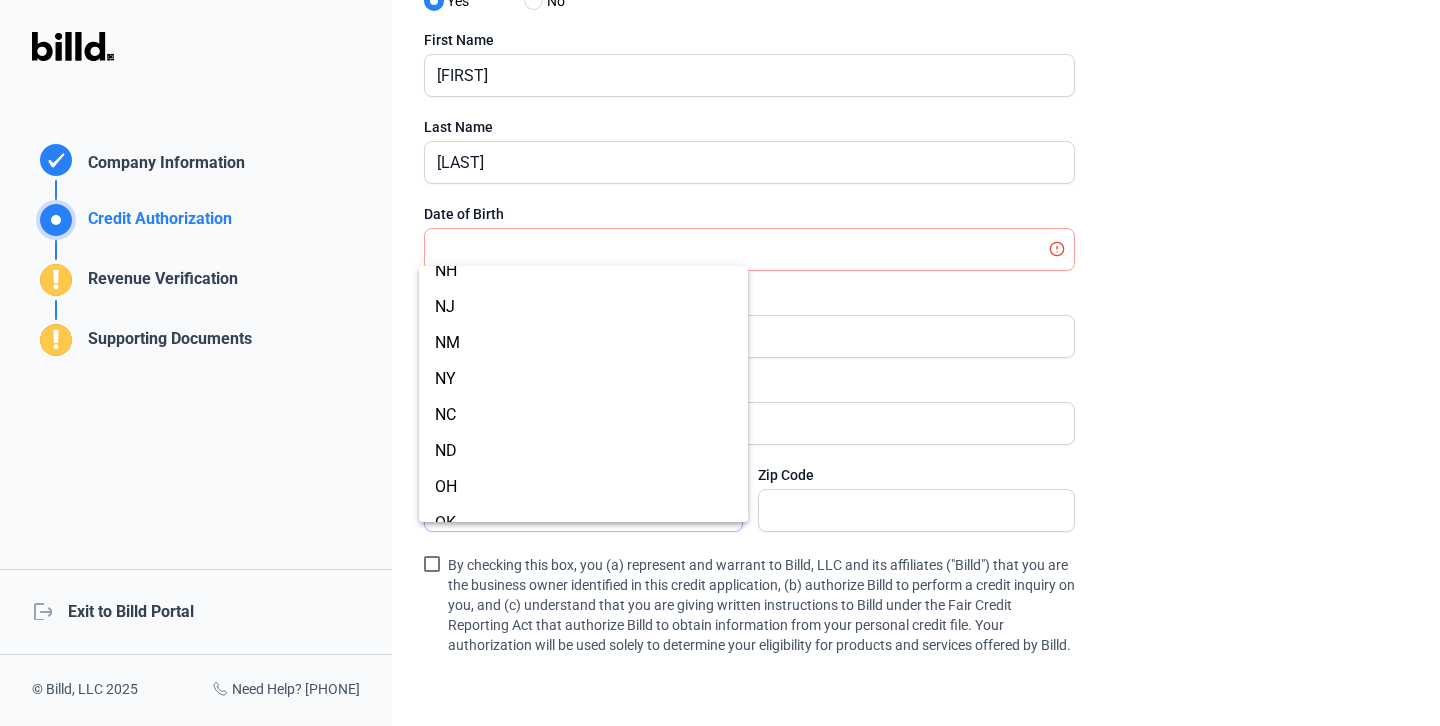 scroll, scrollTop: 1616, scrollLeft: 0, axis: vertical 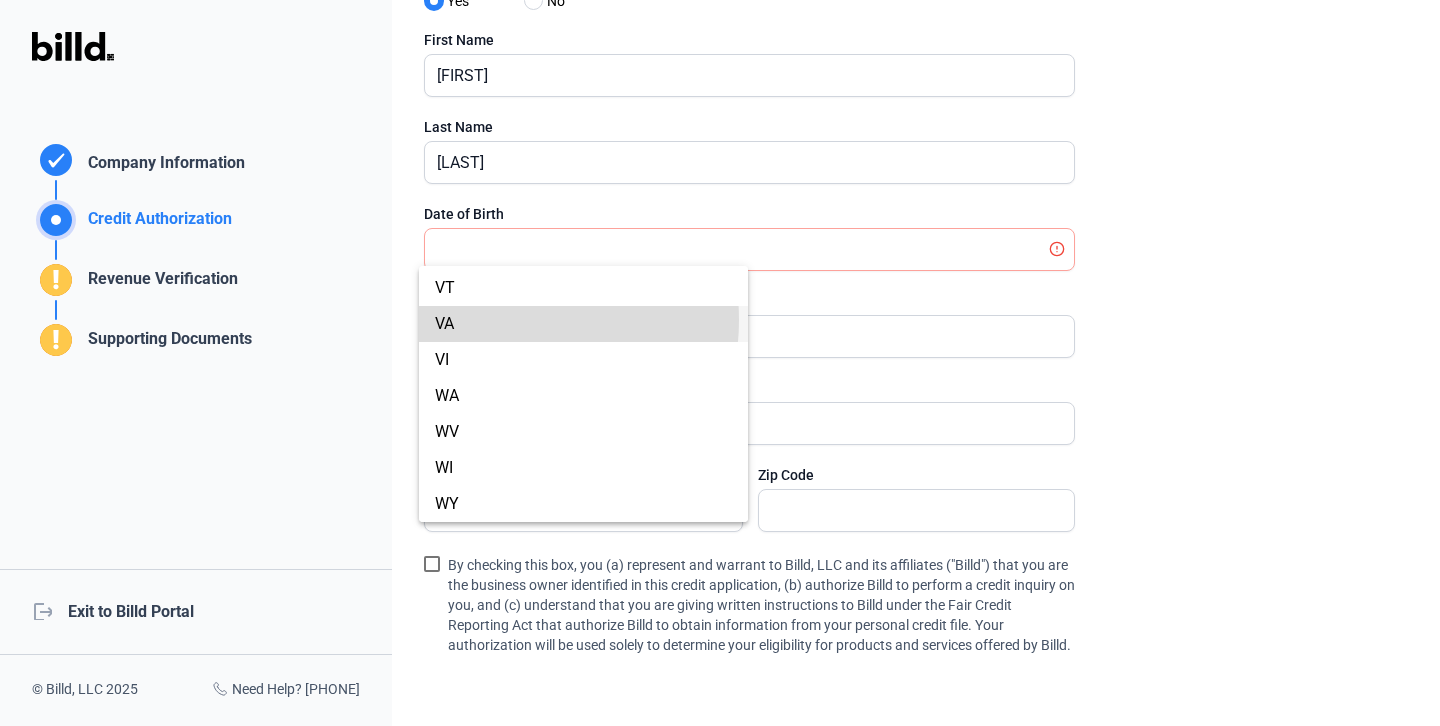 click on "VA" at bounding box center [583, 324] 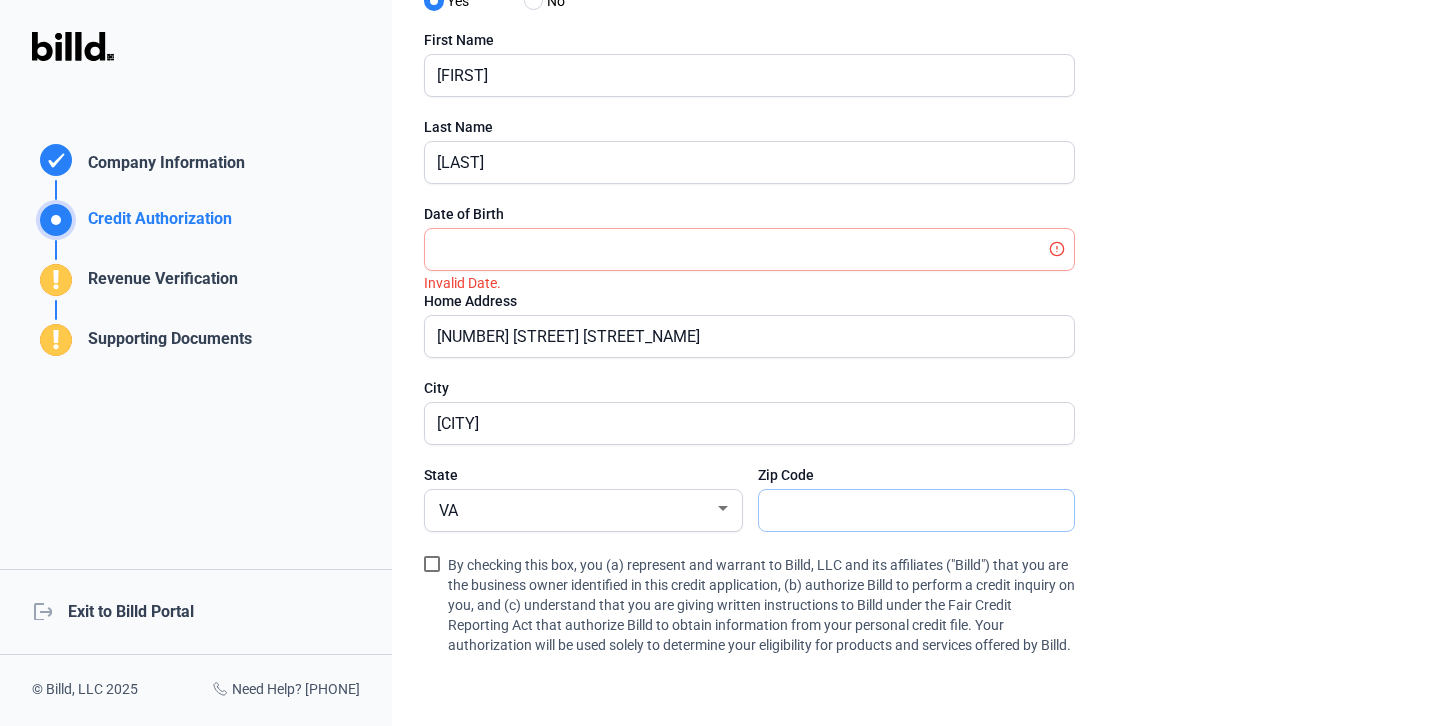 click at bounding box center (916, 510) 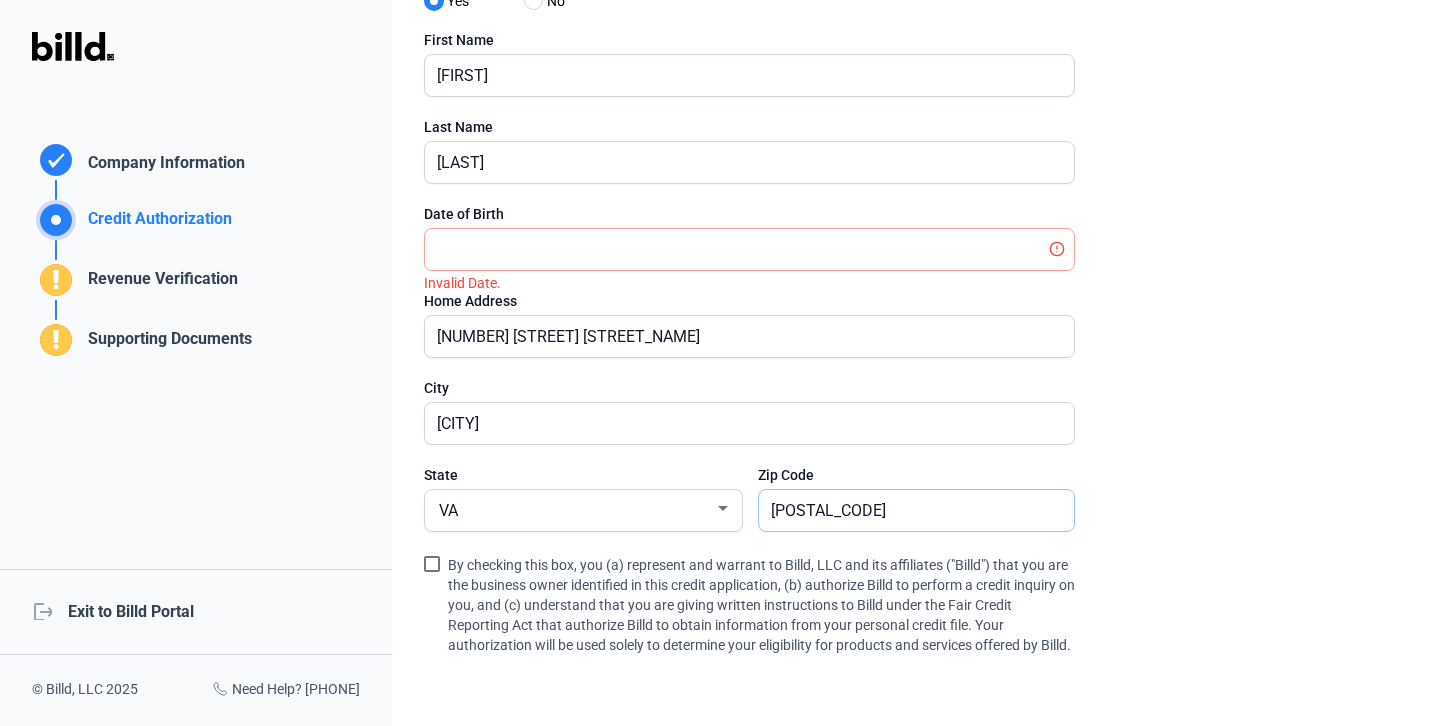 type on "23294" 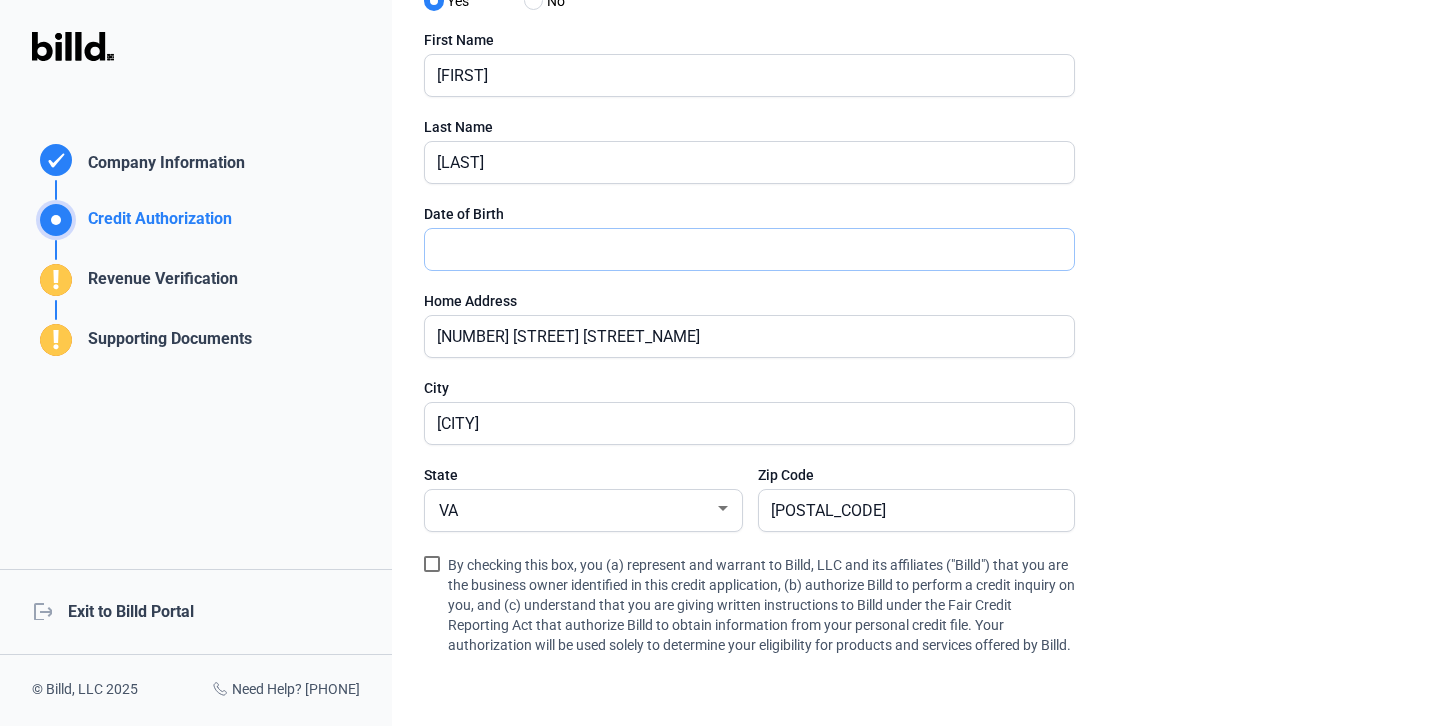 click at bounding box center (749, 249) 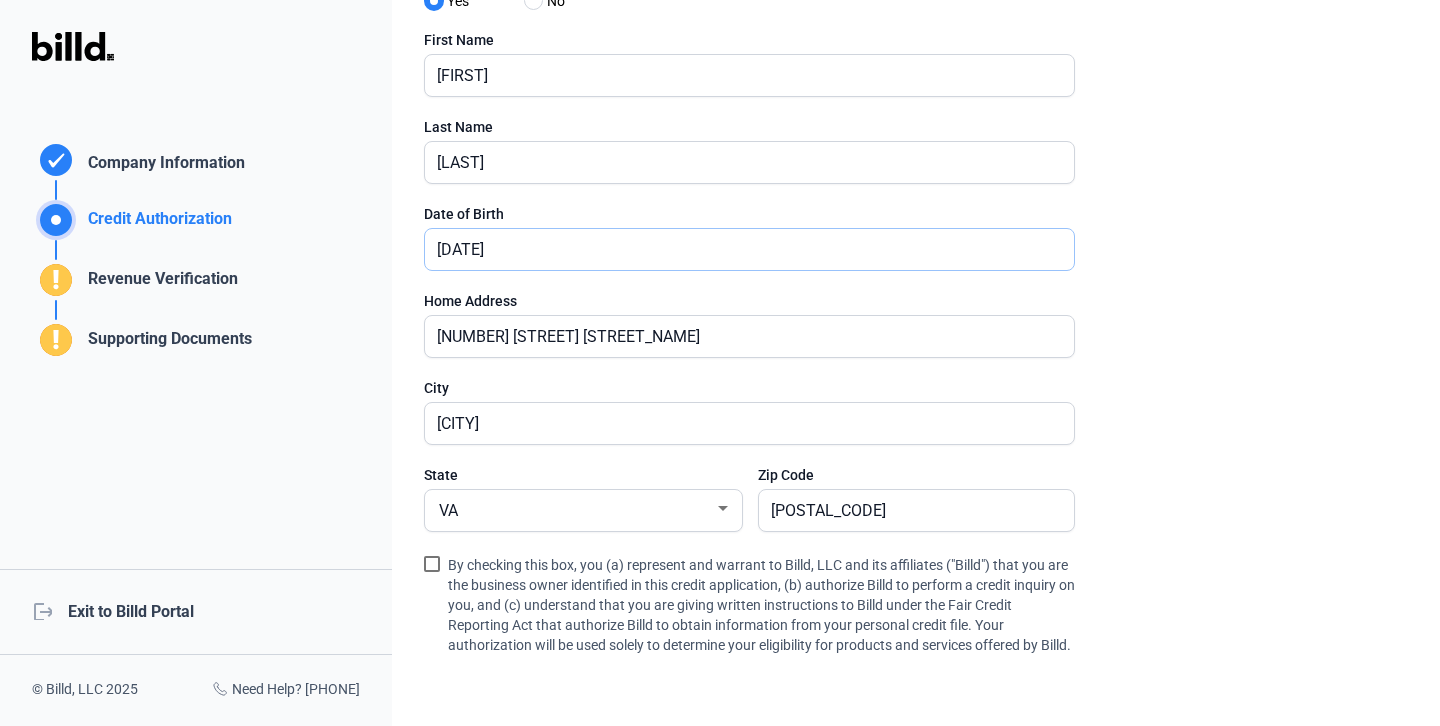 type on "07/26/1999" 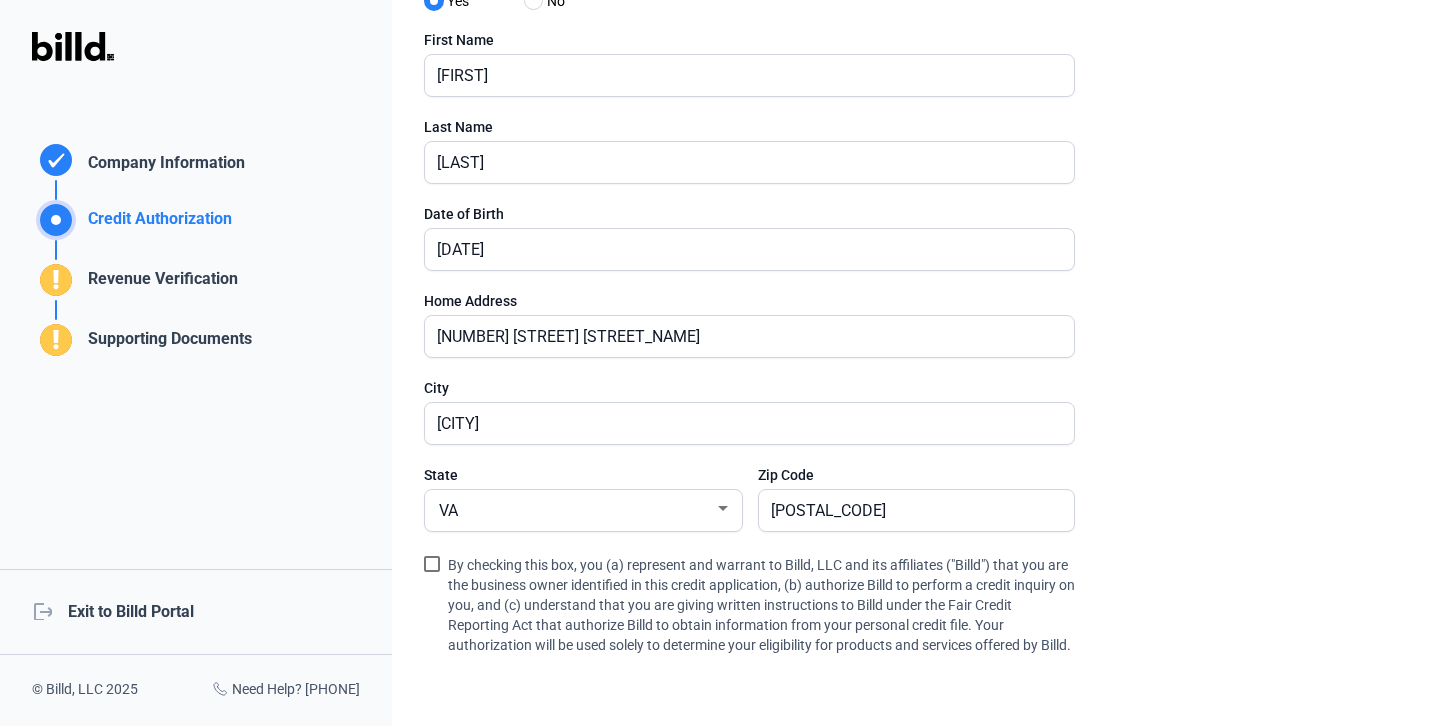 click on "close  Company Information   Please enter your company information below.   Business Name  Central Construction LLC  Business Address  2400 Old Brick Rd Ste 171 Please specify the business address from which your company is principally directed and managed.  City  Richmond  State  VA  Zip Code  23060  Tax ID / EIN  85-1489724 This can be found at the top of your business tax return or W9.  Company Website  Centralconstructionusa.com  Annual Revenue  $4M - $8M  Years in Business  3 - 5 Years  Continue  lock_outline  Your information is safe and secure.  close  Credit Authorization   Please provide your authorization for Billd to obtain the credit information required for account approval. Please note that the majority business owner will need to complete this section.   Are you the majority business owner?     Yes     No   First Name  Kauana  Last Name  Clavel  Date of Birth  07/26/1999  Home Address  8189 Carriage Homes Drive  City  Richmond  State  VA  Zip Code  23294    Continue  lock_outline close Plaid" 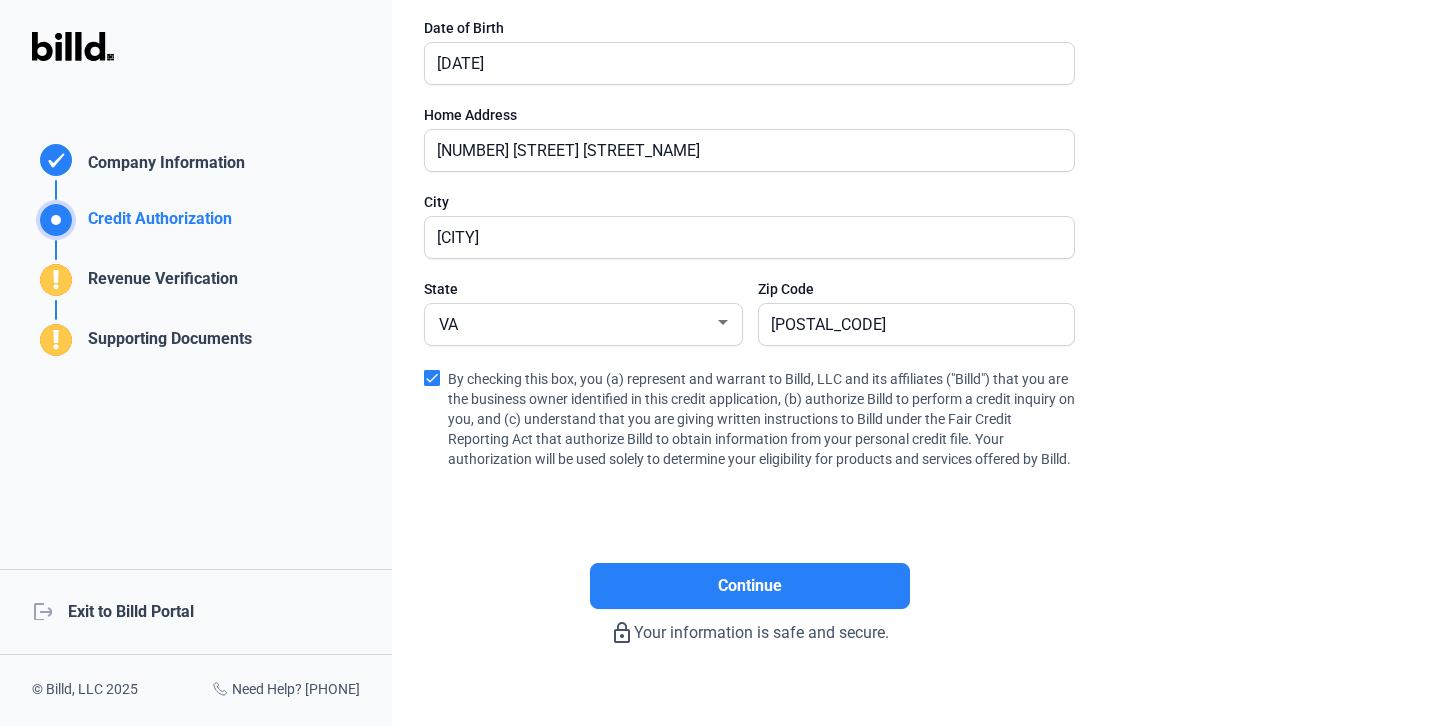 scroll, scrollTop: 437, scrollLeft: 0, axis: vertical 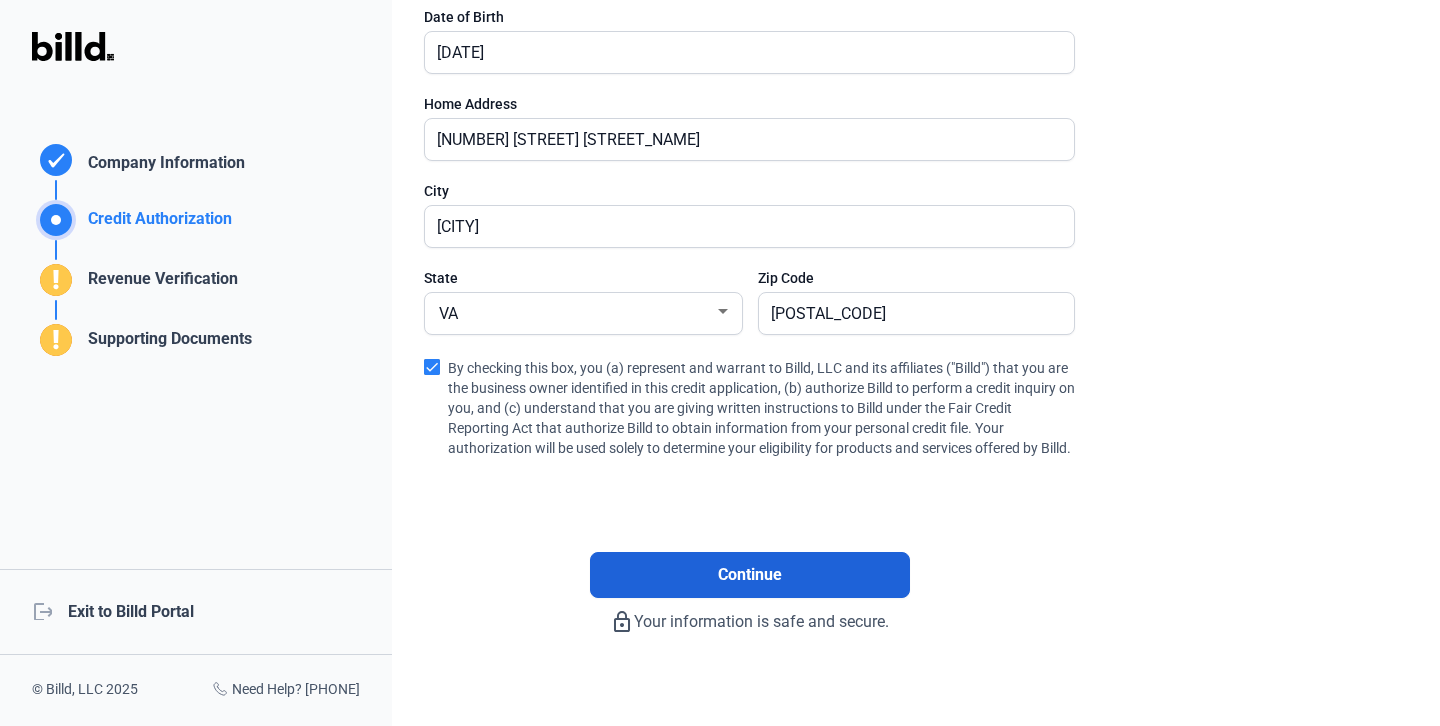 click on "Continue" 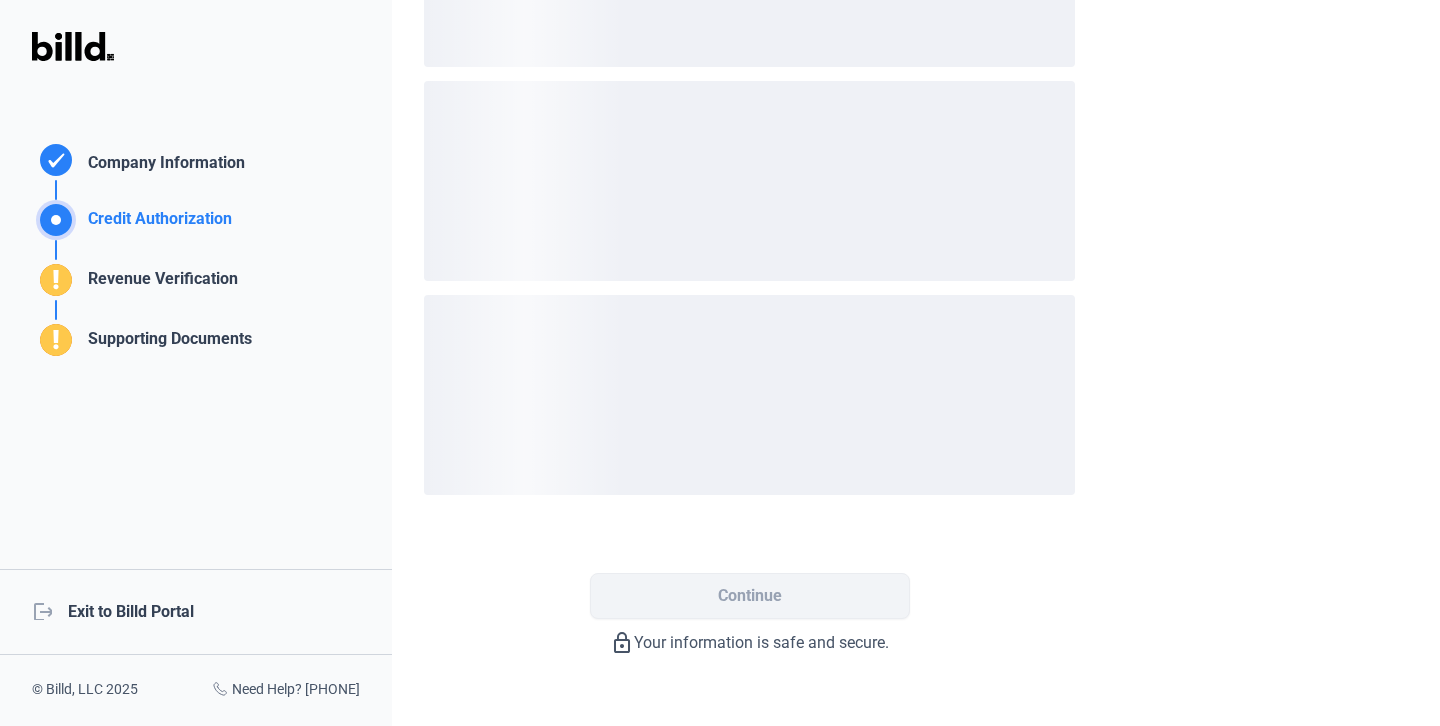 scroll, scrollTop: 0, scrollLeft: 0, axis: both 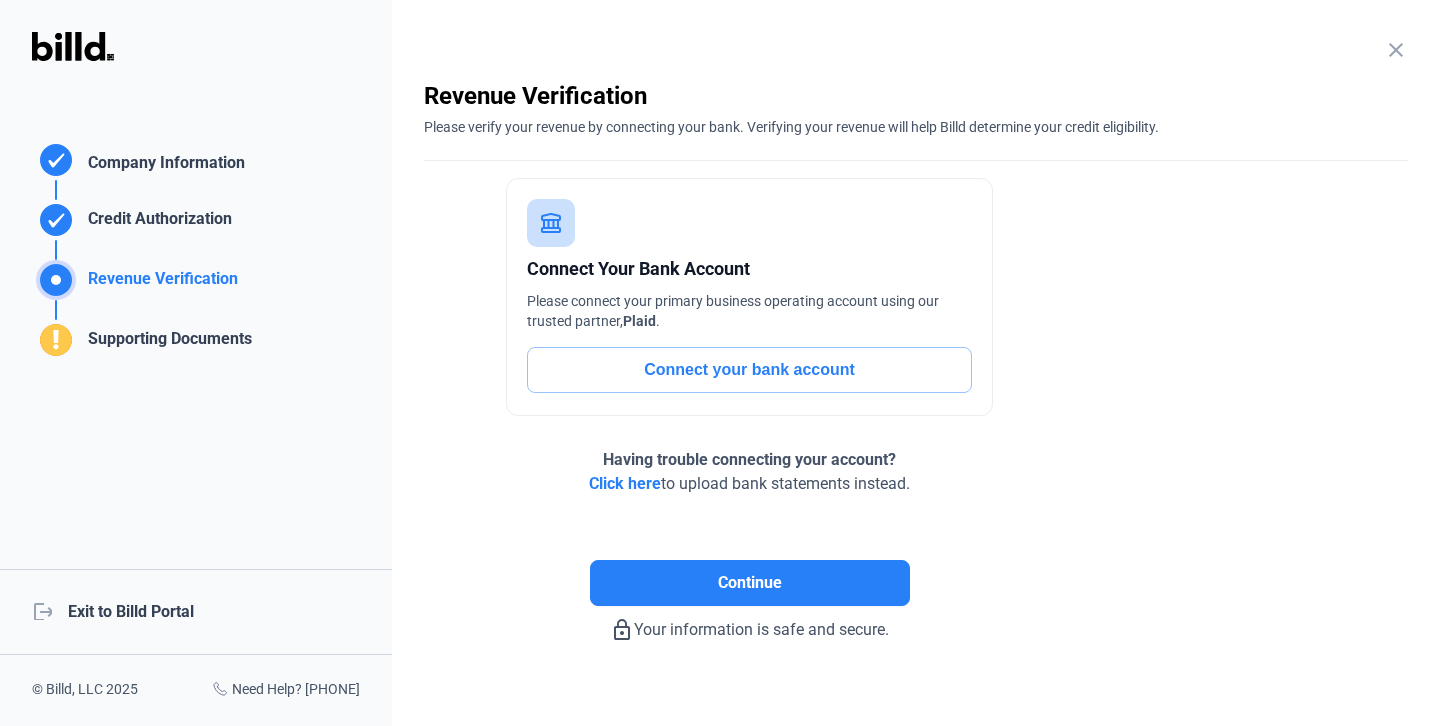 click on "Connect your bank account" 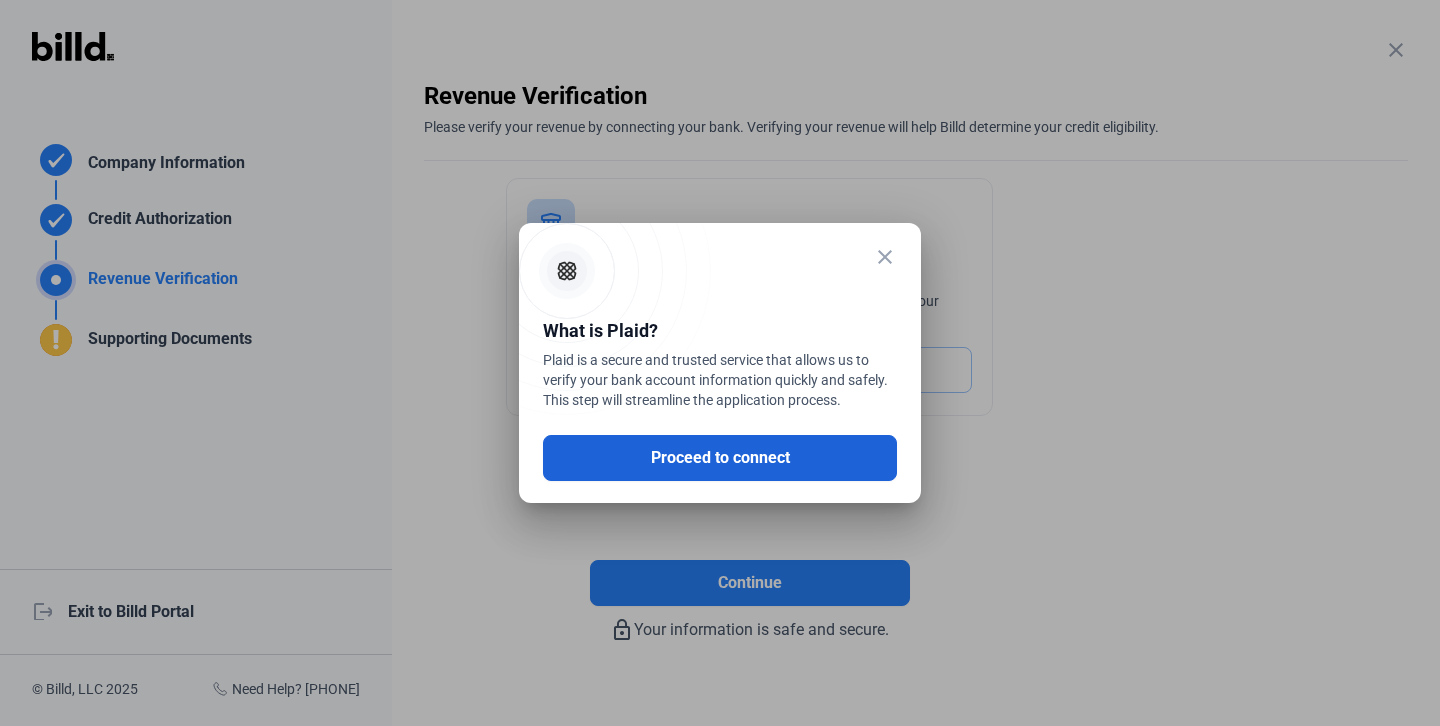 click on "Proceed to connect" at bounding box center [720, 458] 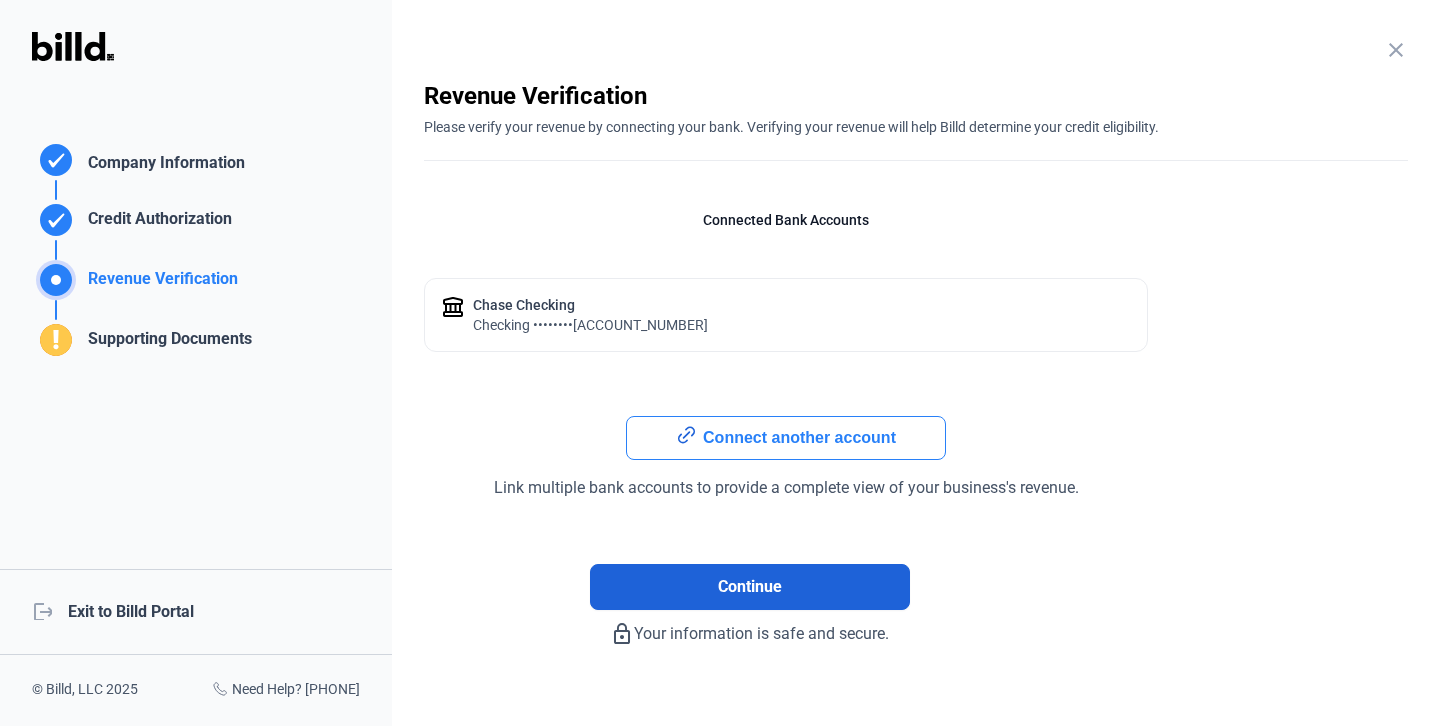 scroll, scrollTop: 30, scrollLeft: 0, axis: vertical 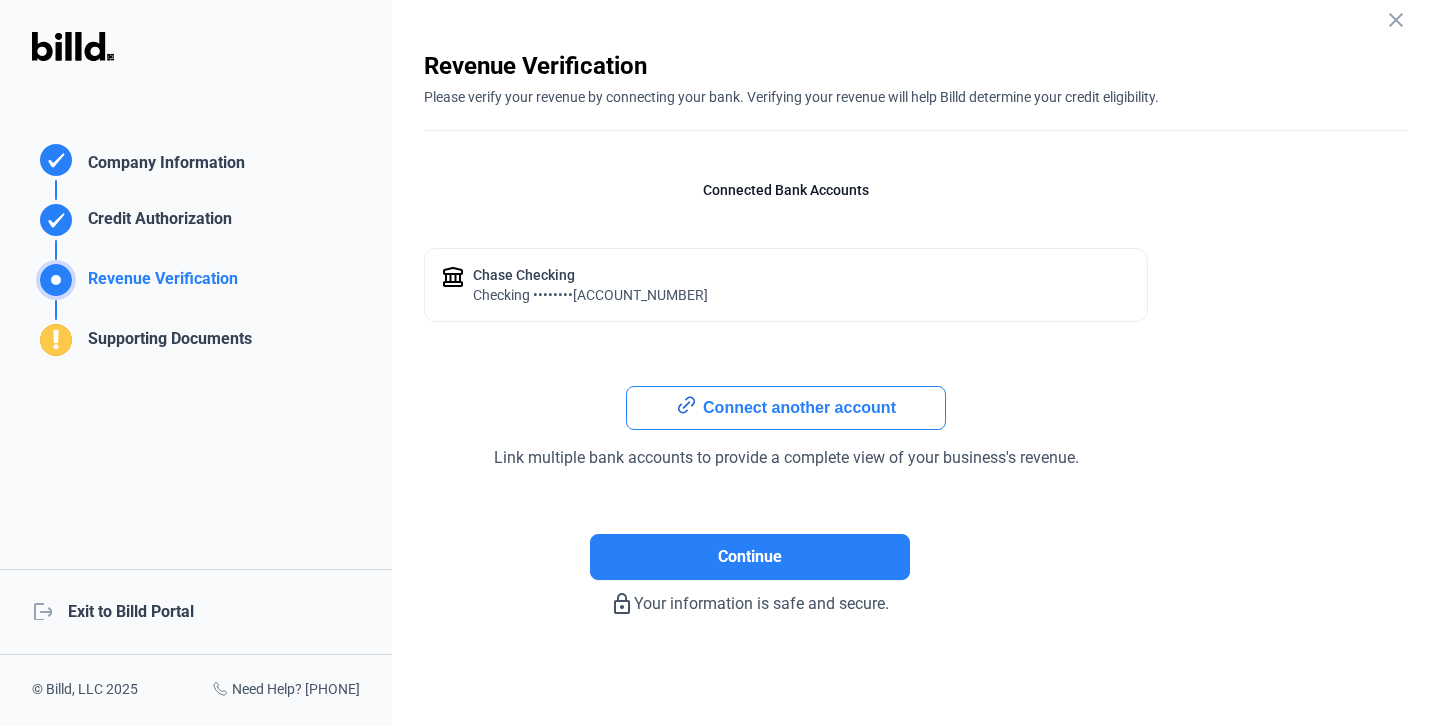 click on "Supporting Documents" 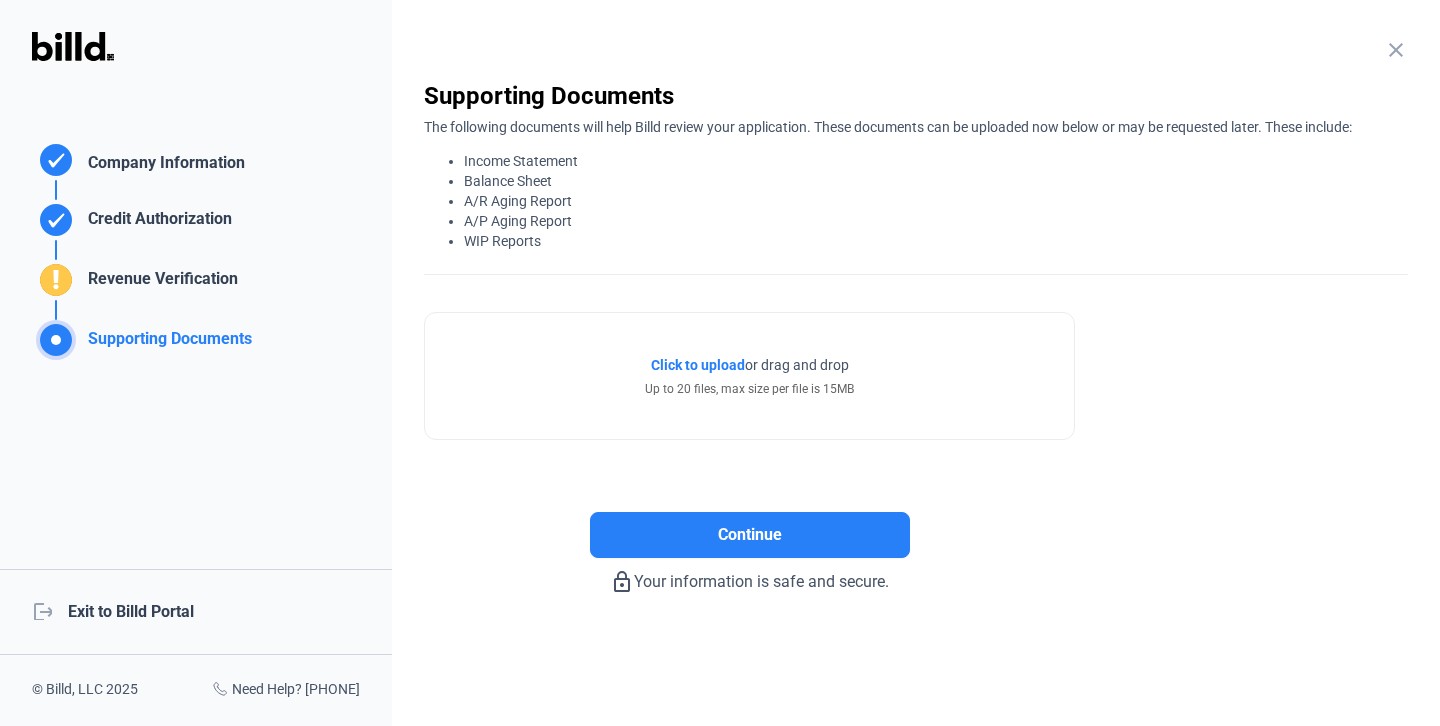 scroll, scrollTop: 0, scrollLeft: 0, axis: both 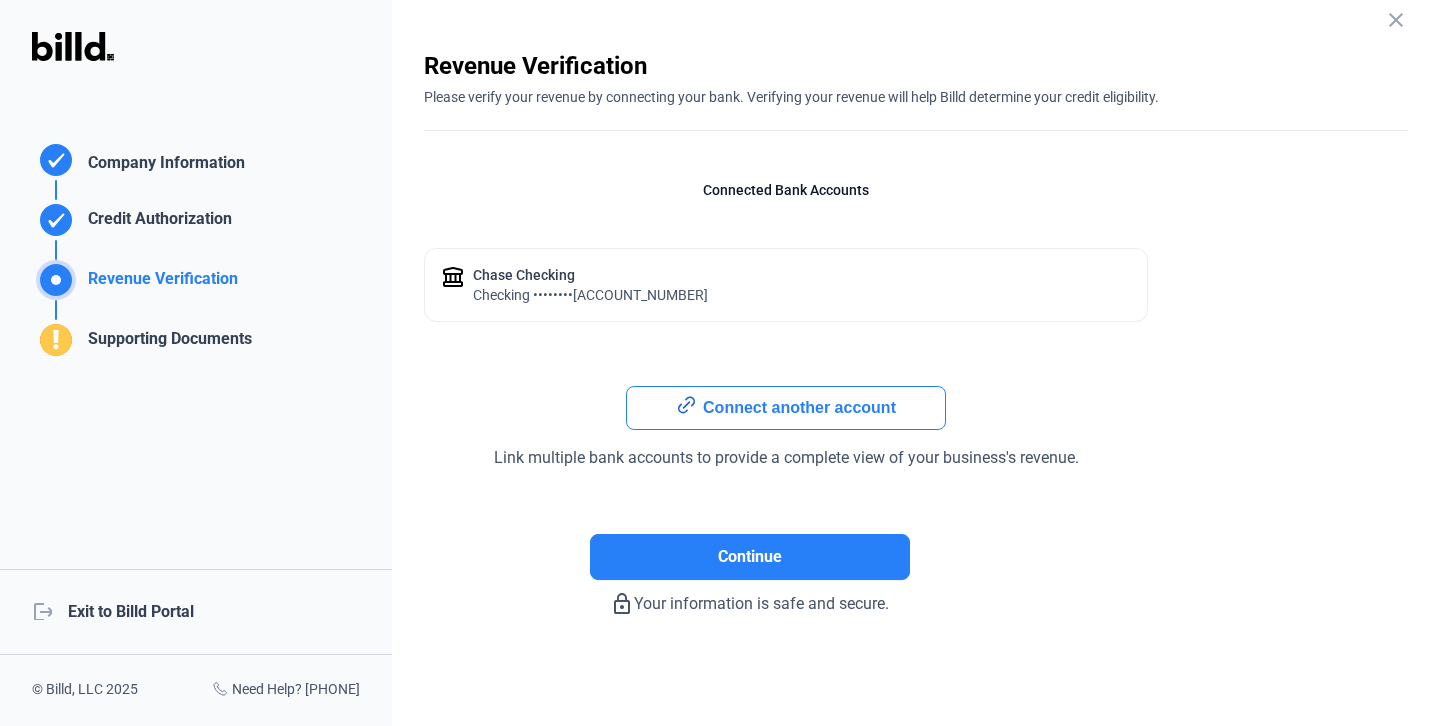 click on "Supporting Documents" 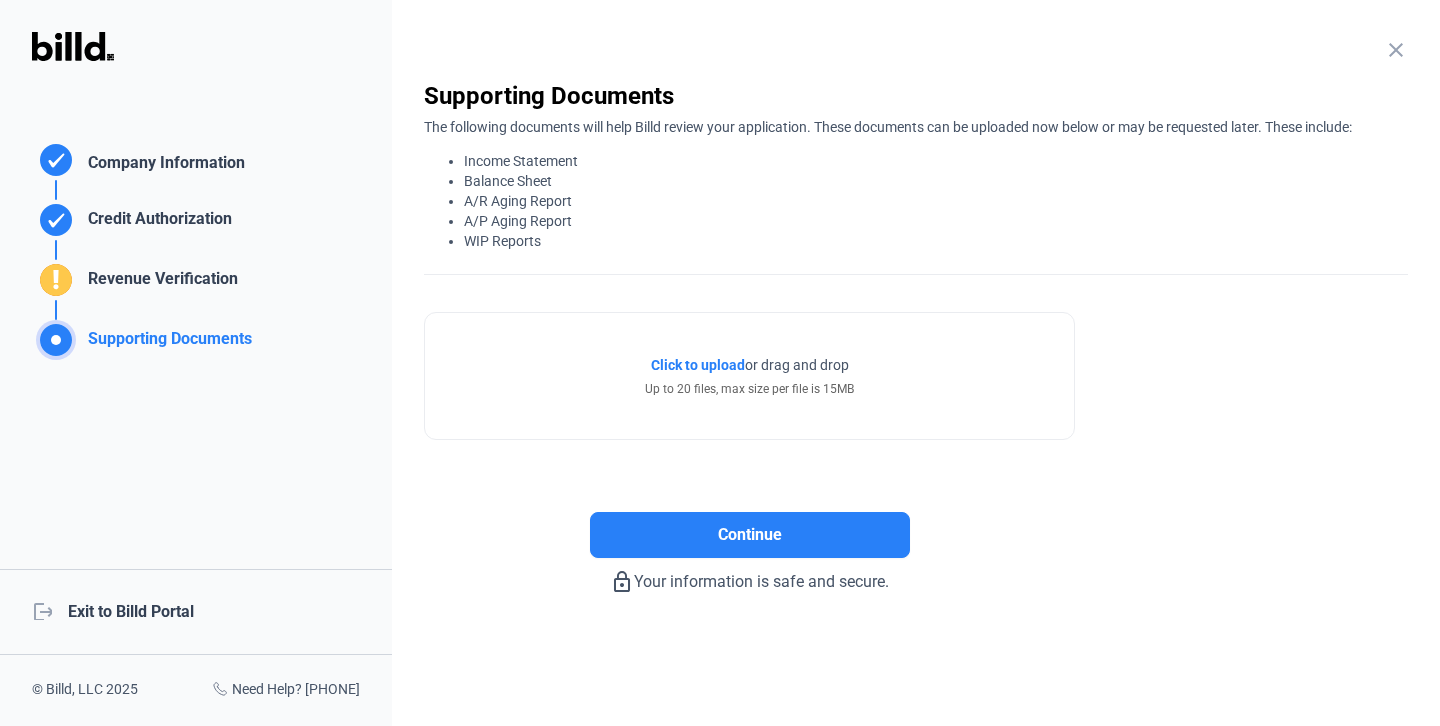 scroll, scrollTop: 0, scrollLeft: 0, axis: both 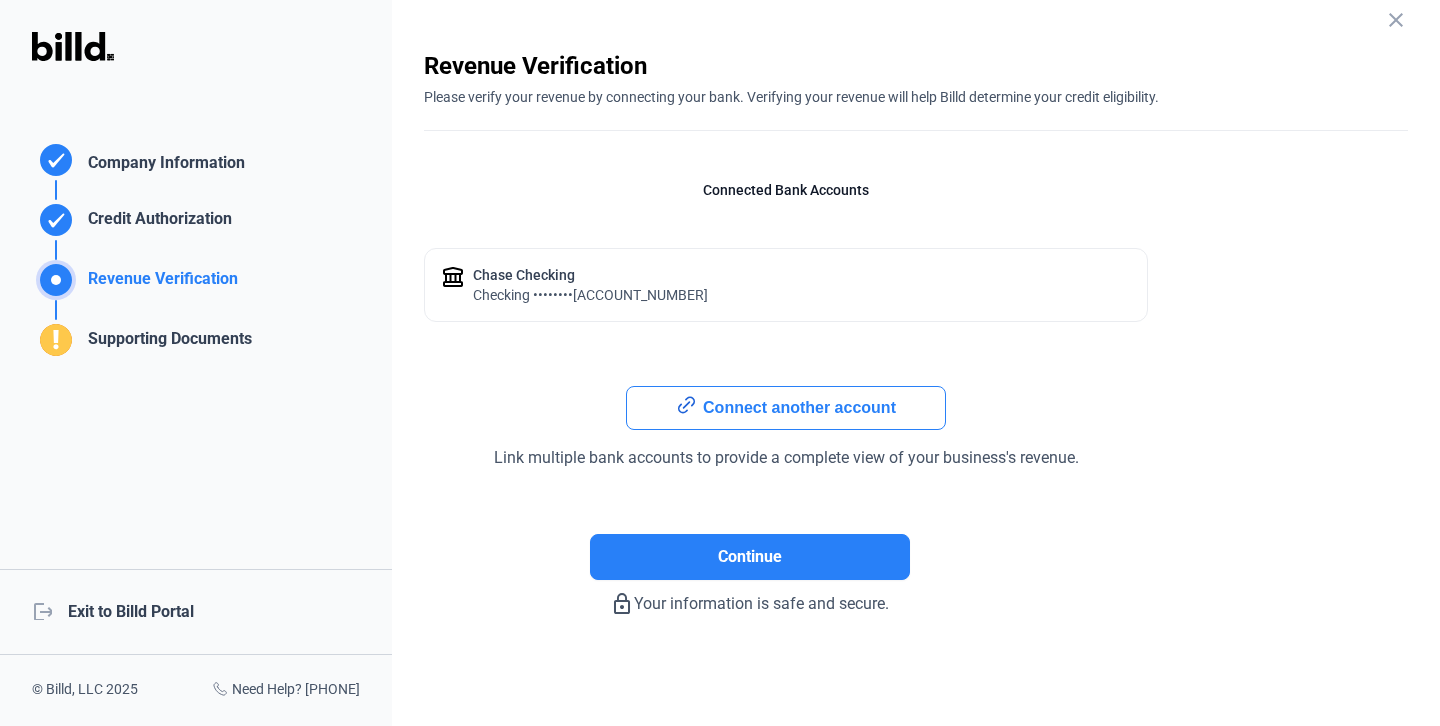 click on "Supporting Documents" 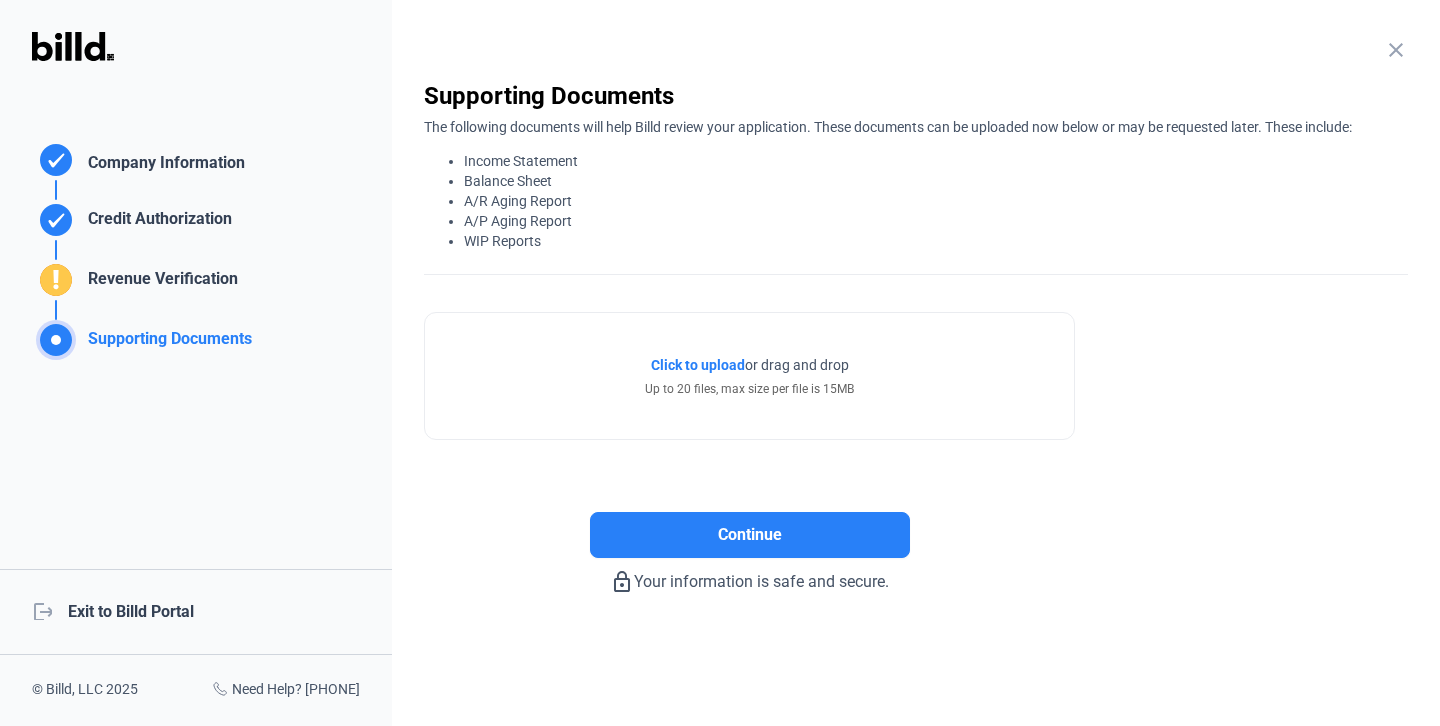 scroll, scrollTop: 0, scrollLeft: 0, axis: both 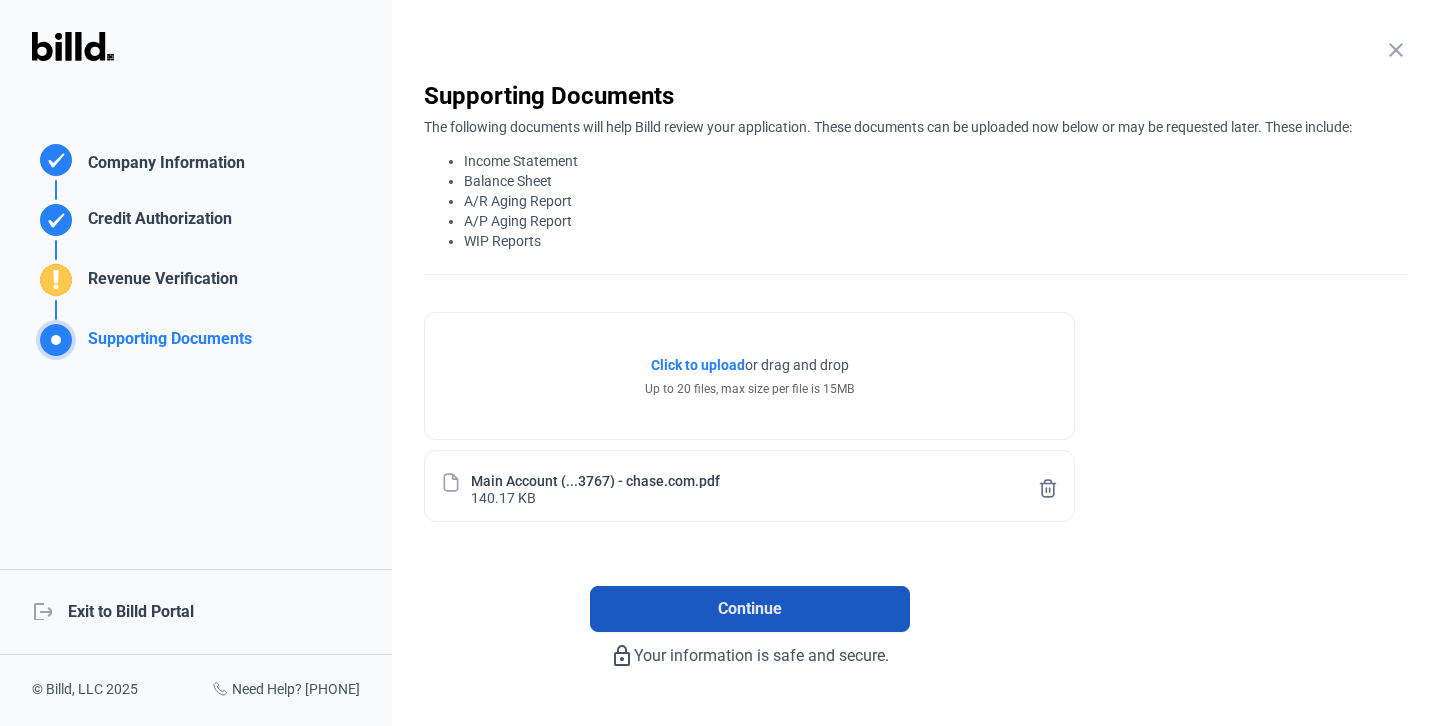 click on "Continue" 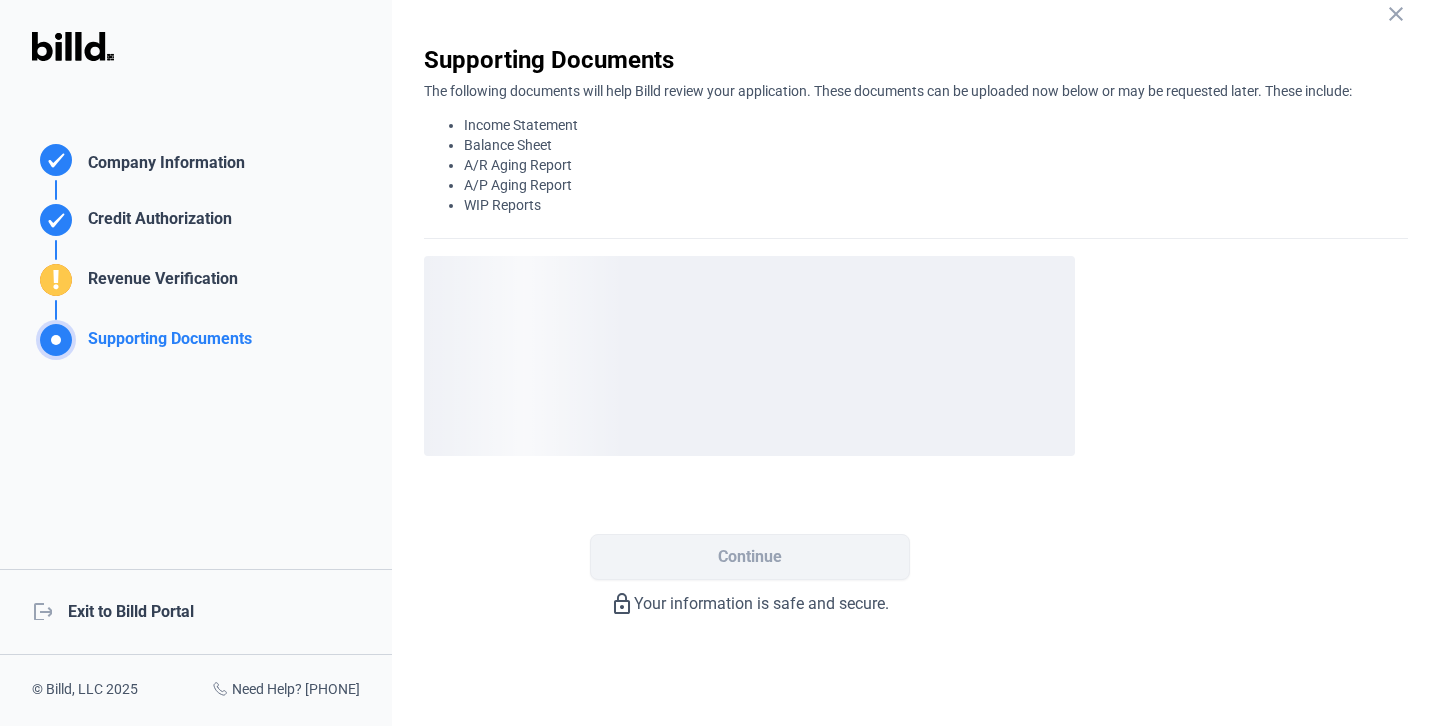 scroll, scrollTop: 0, scrollLeft: 0, axis: both 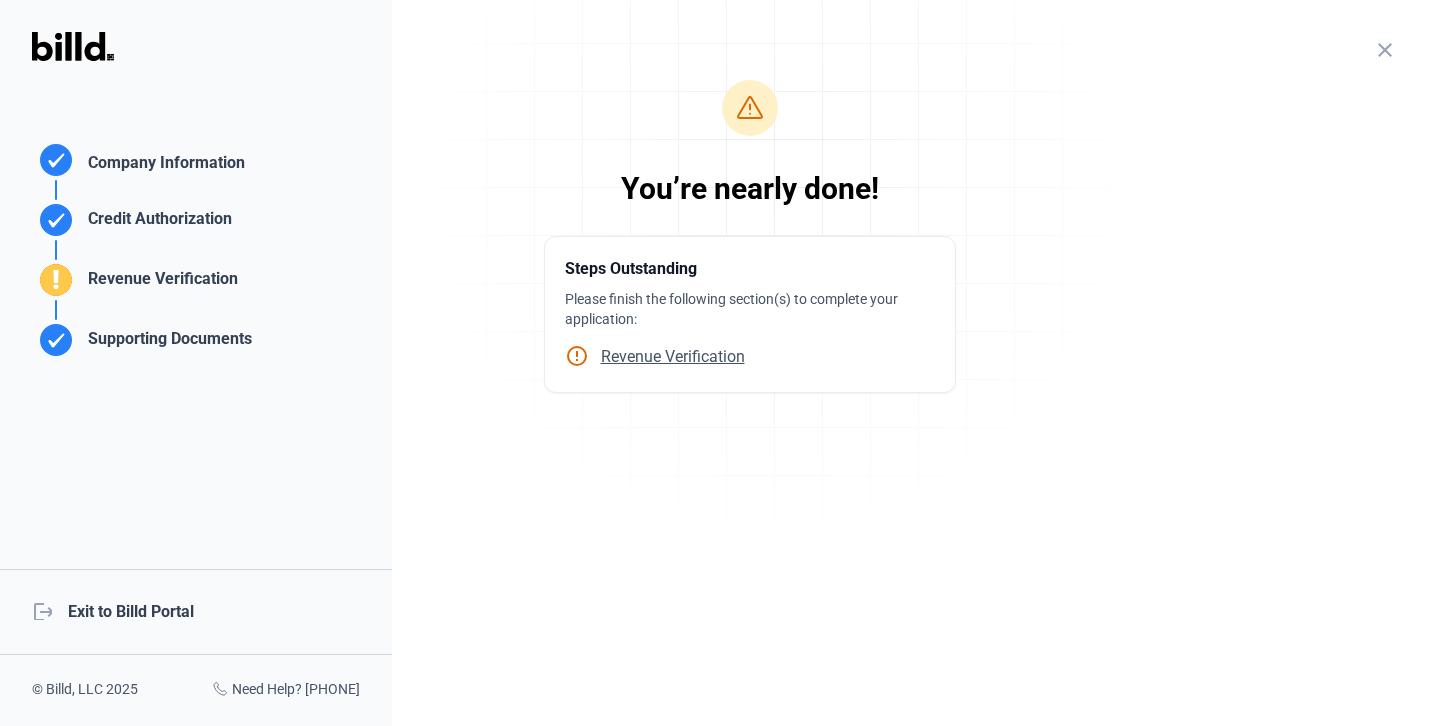 click on "Revenue Verification" 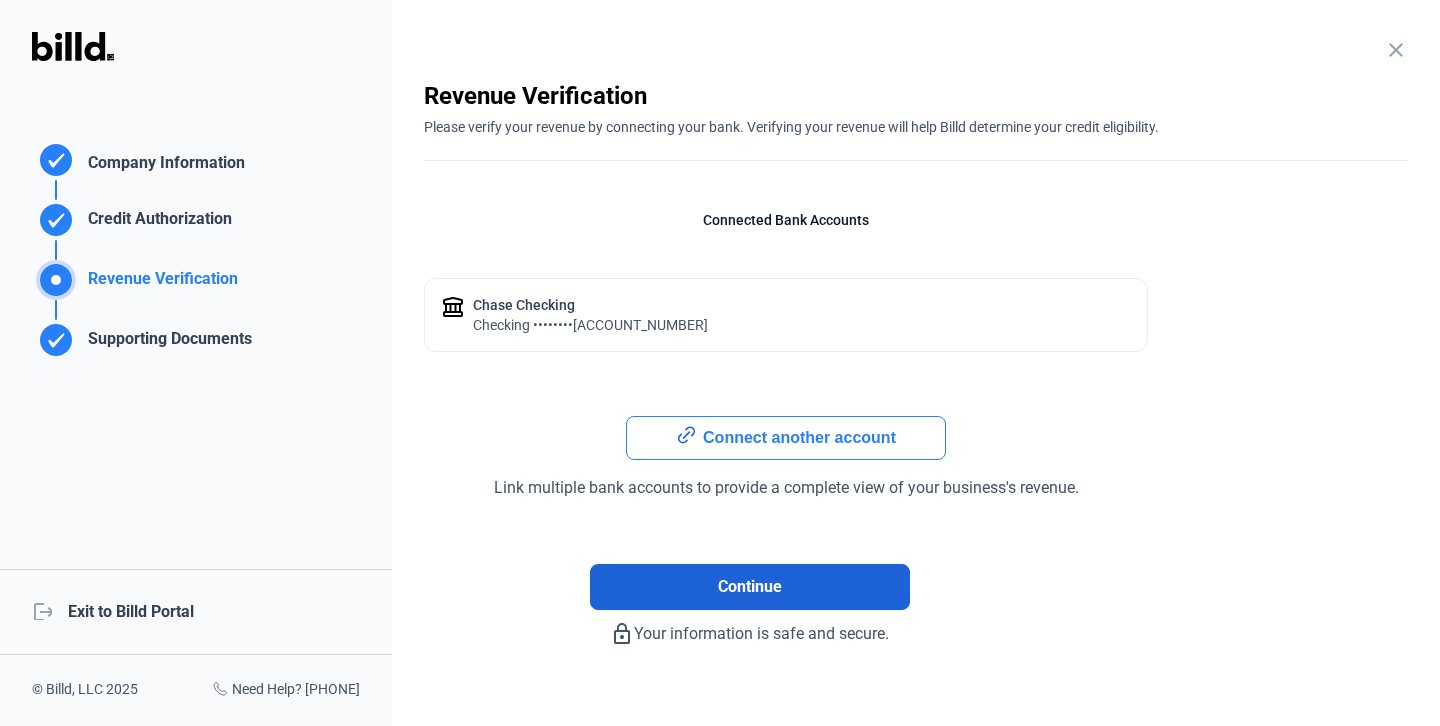 click on "Continue" 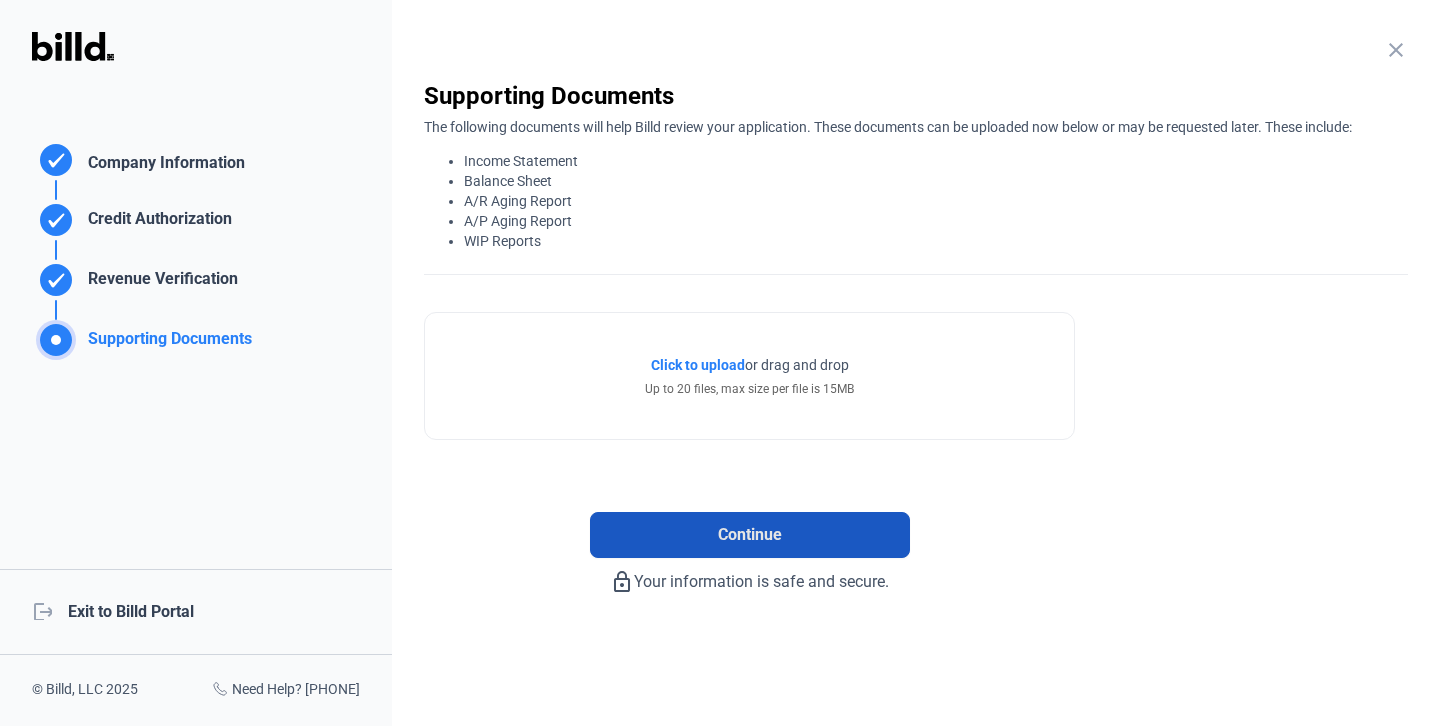 click on "Continue" 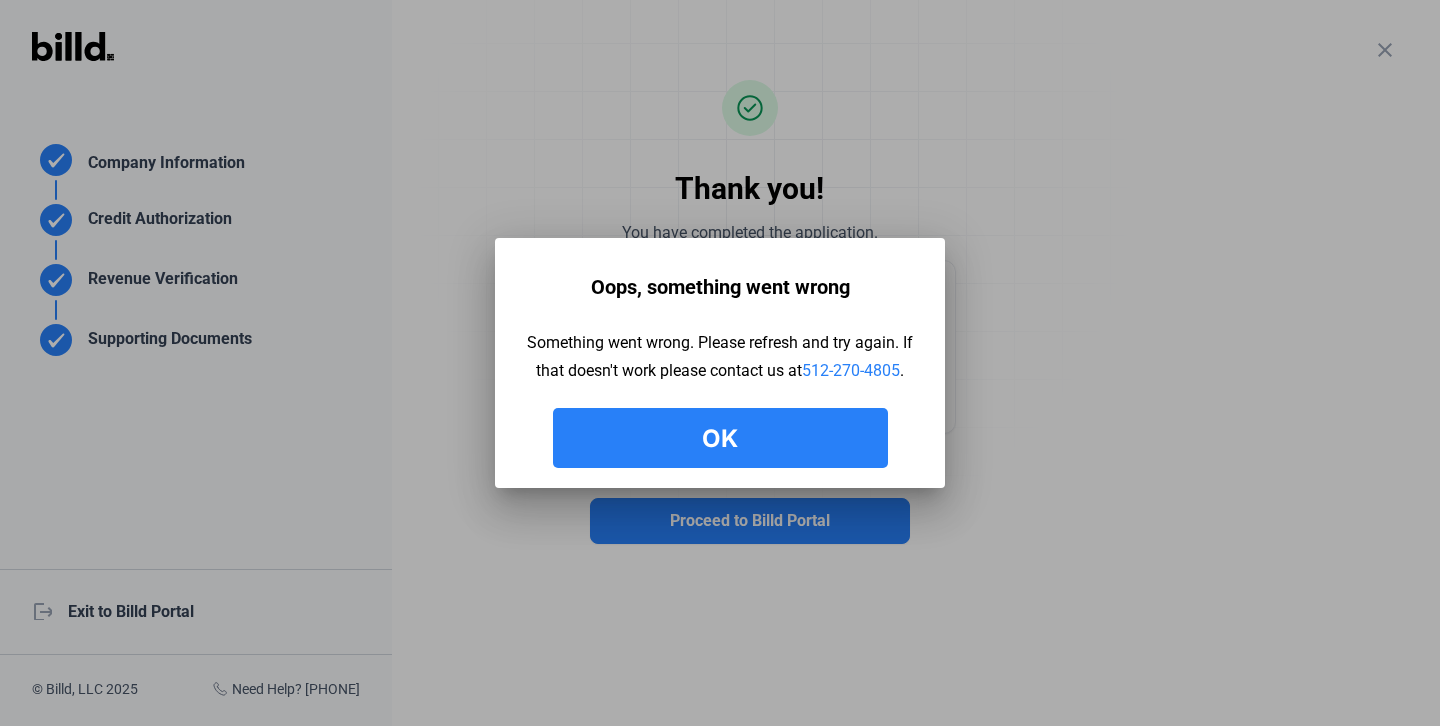 click on "Ok" at bounding box center [720, 438] 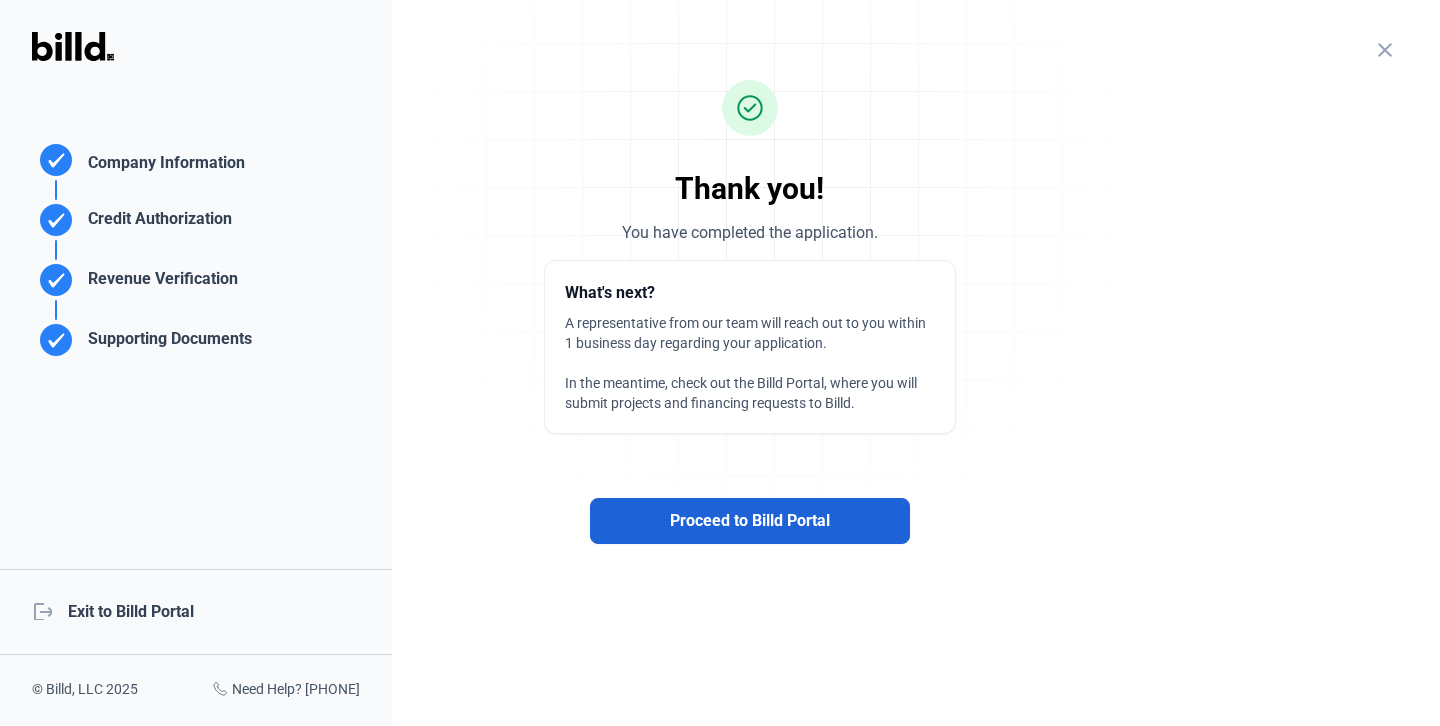 click on "Proceed to Billd Portal" 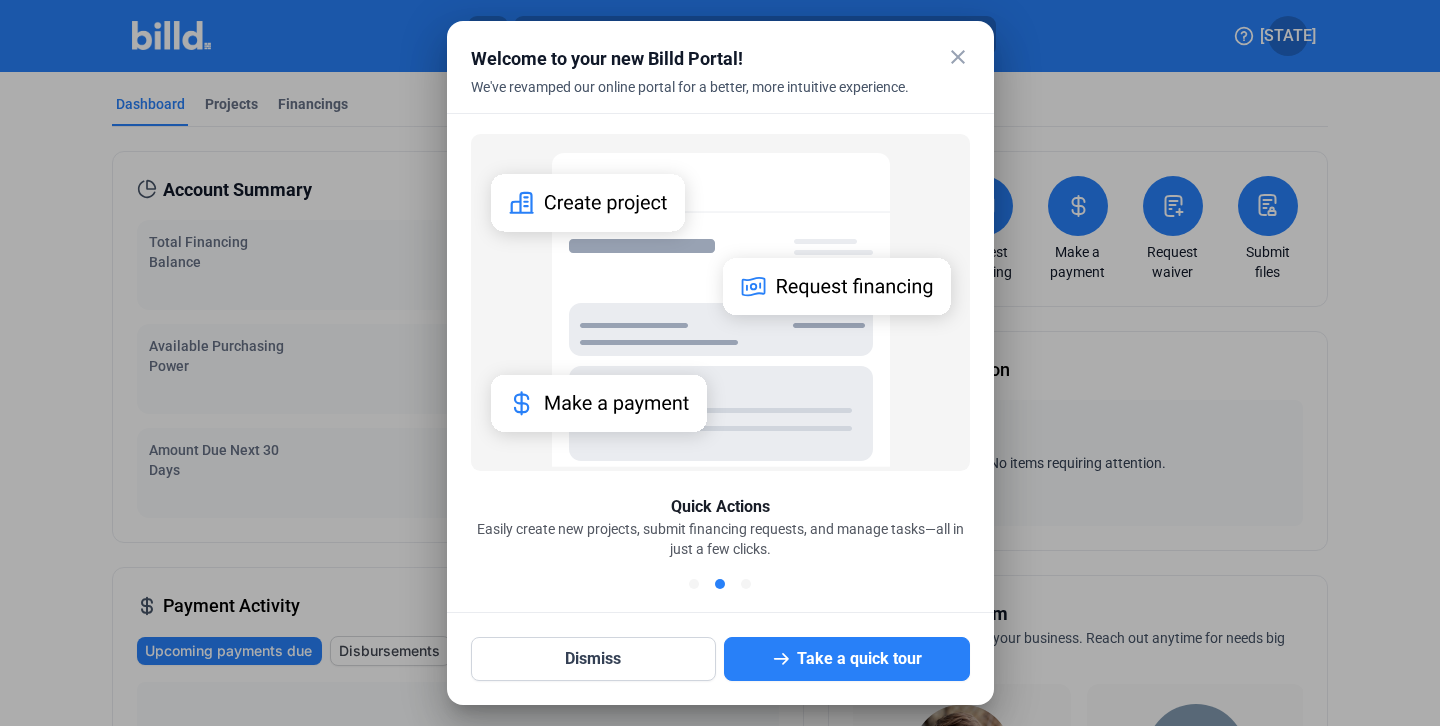 click on "close" at bounding box center (958, 57) 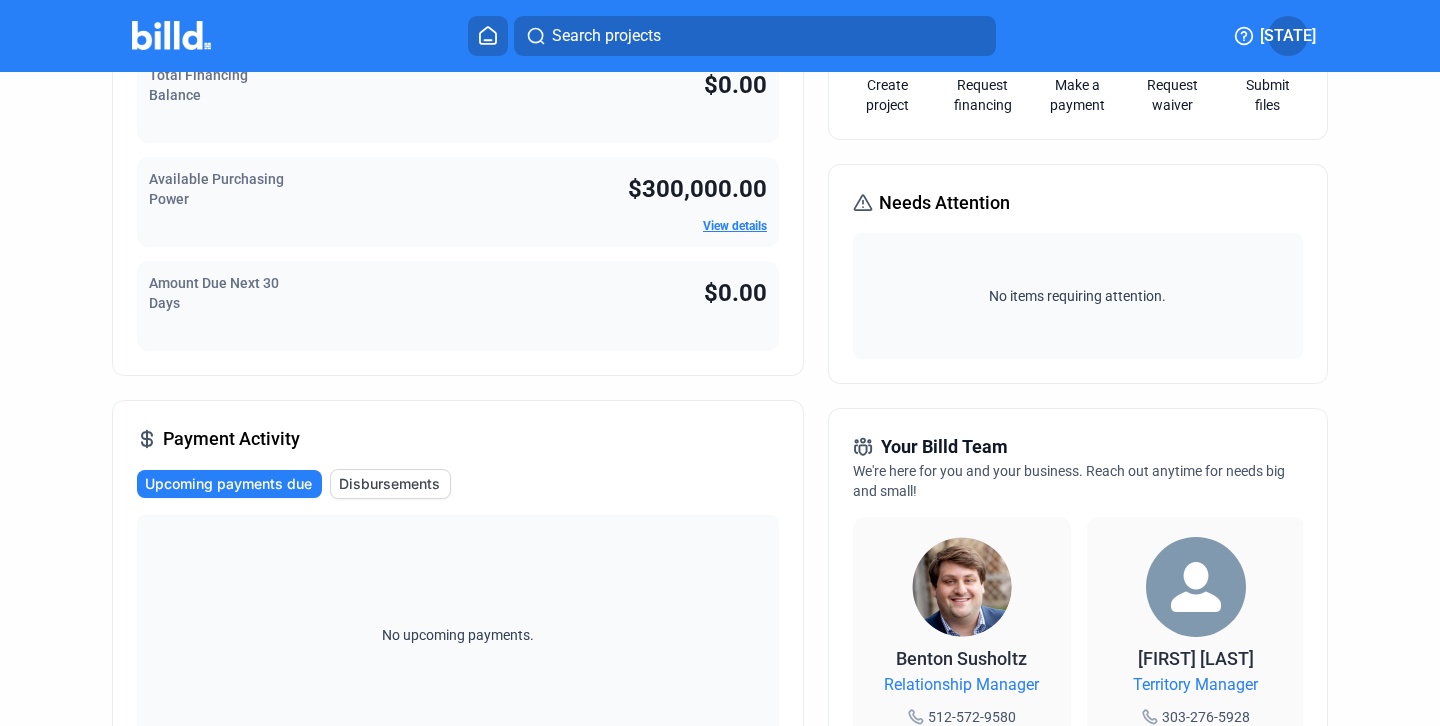 scroll, scrollTop: 0, scrollLeft: 0, axis: both 